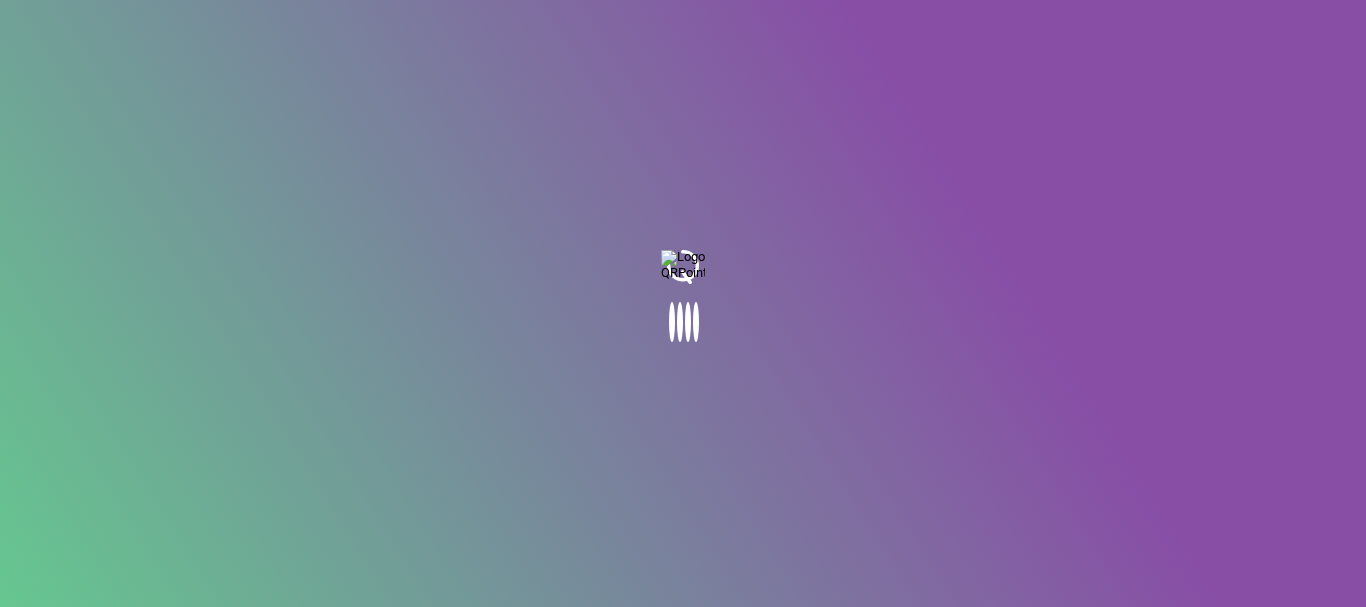 scroll, scrollTop: 0, scrollLeft: 0, axis: both 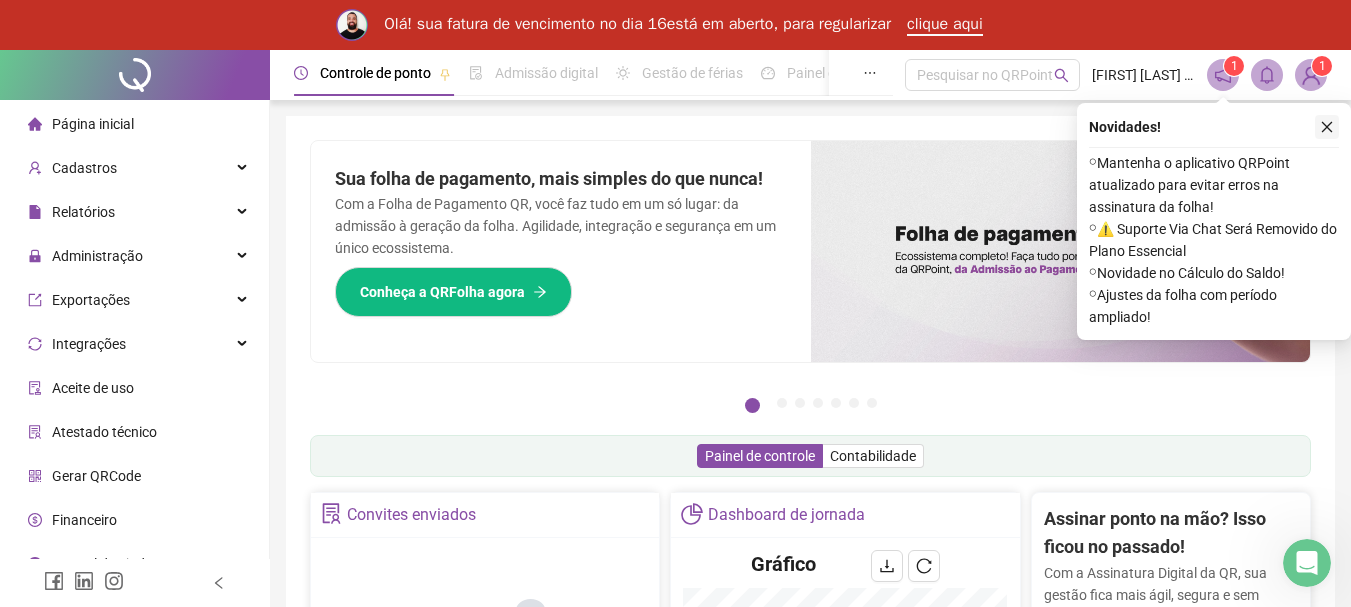click 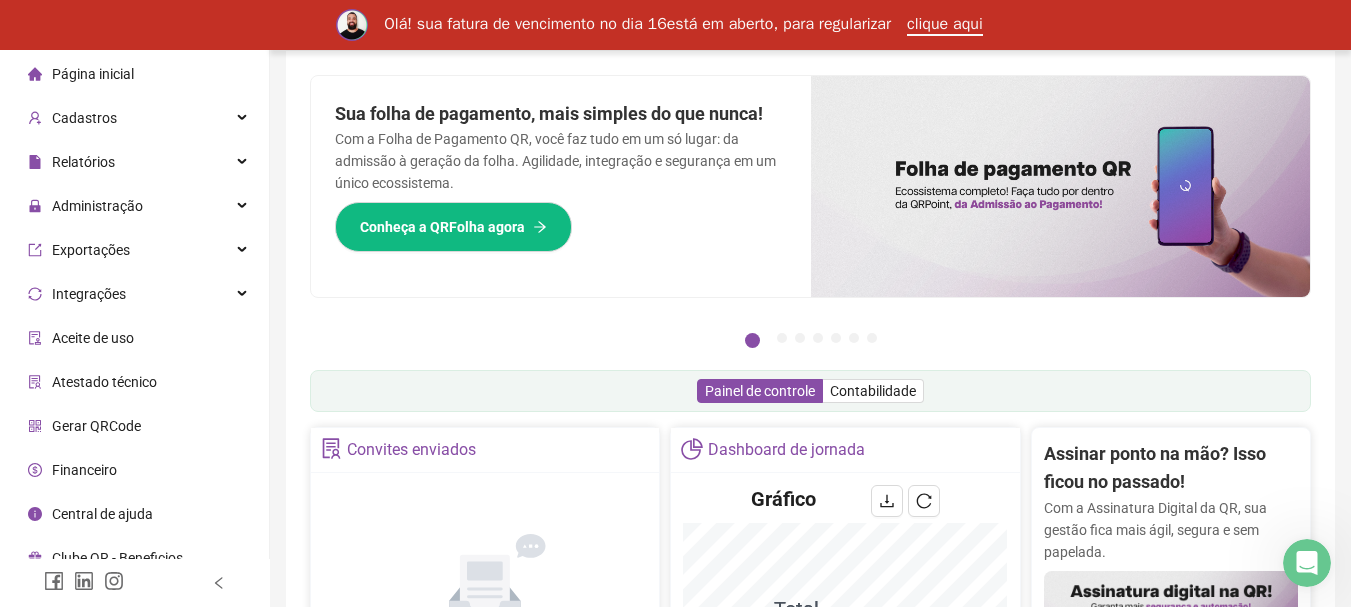 scroll, scrollTop: 100, scrollLeft: 0, axis: vertical 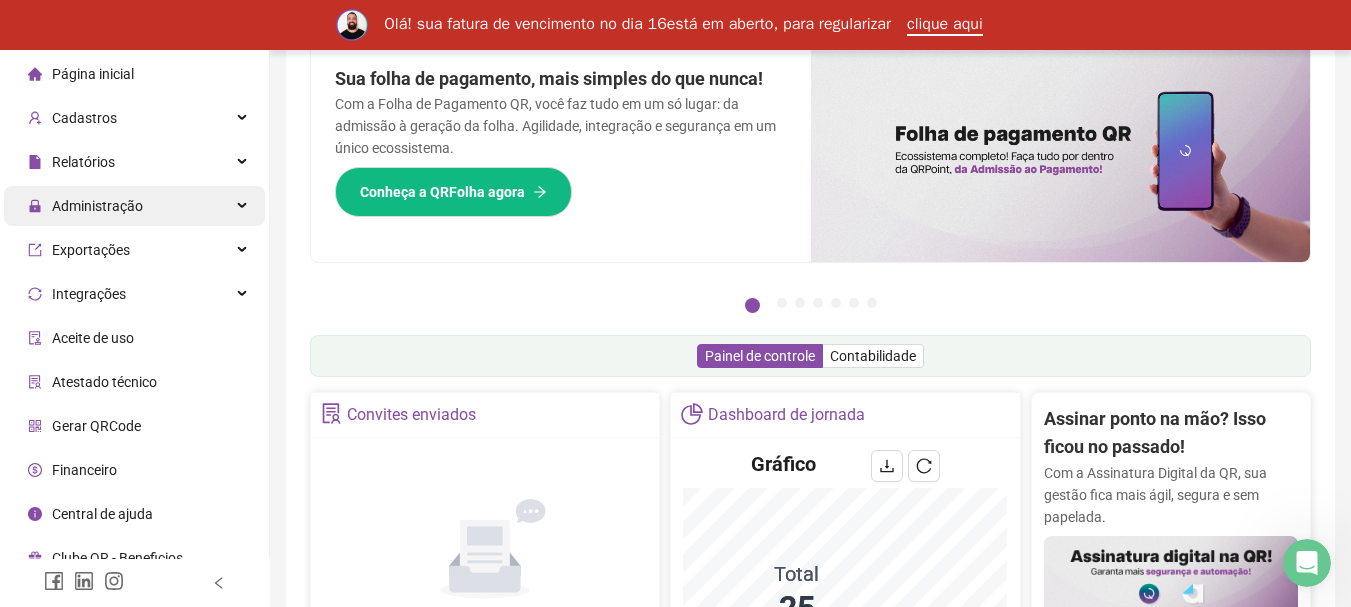 click on "Administração" at bounding box center [134, 206] 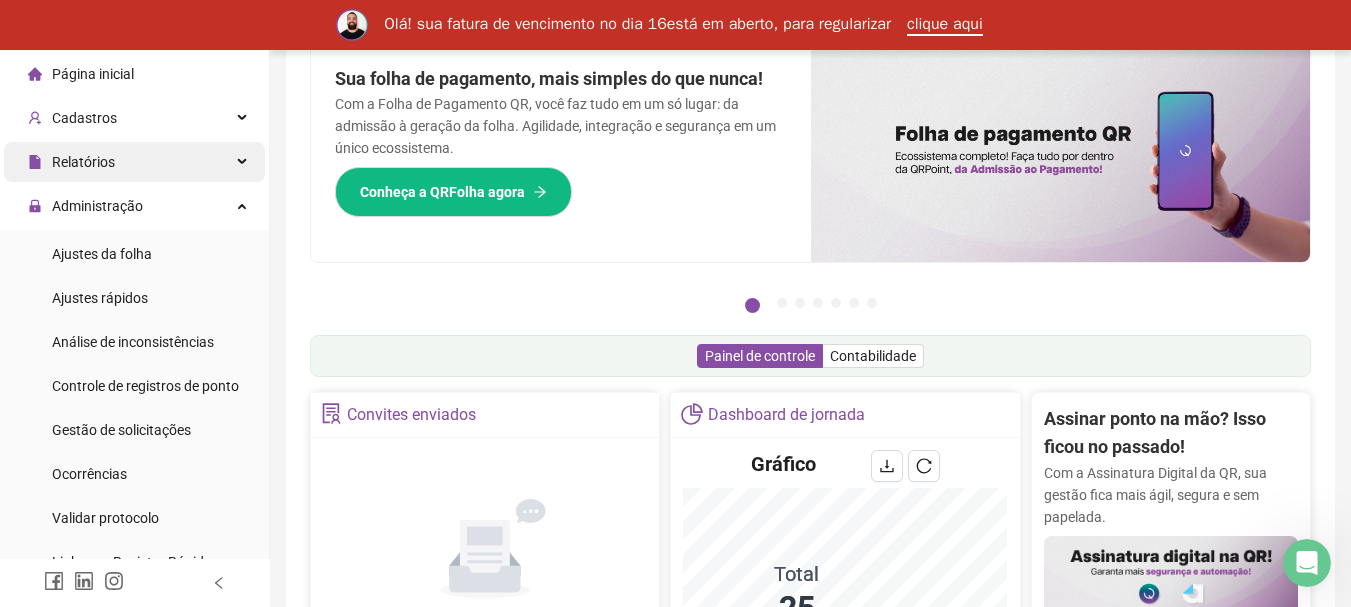 click on "Relatórios" at bounding box center (134, 162) 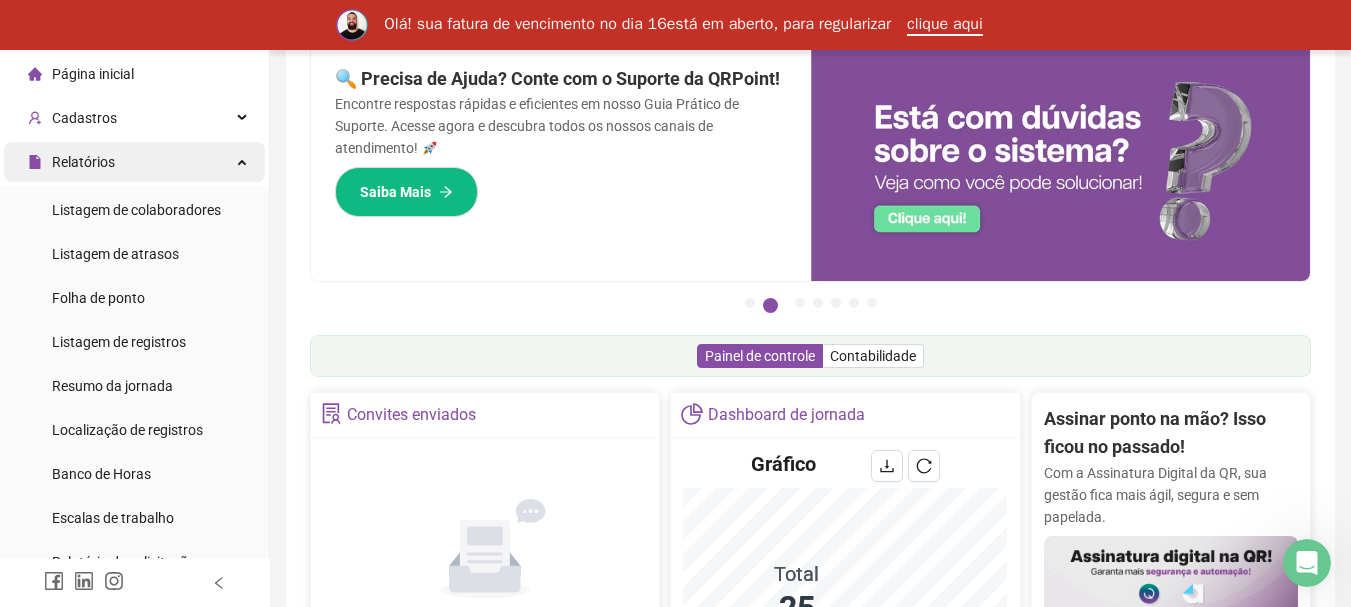 click on "Relatórios" at bounding box center [134, 162] 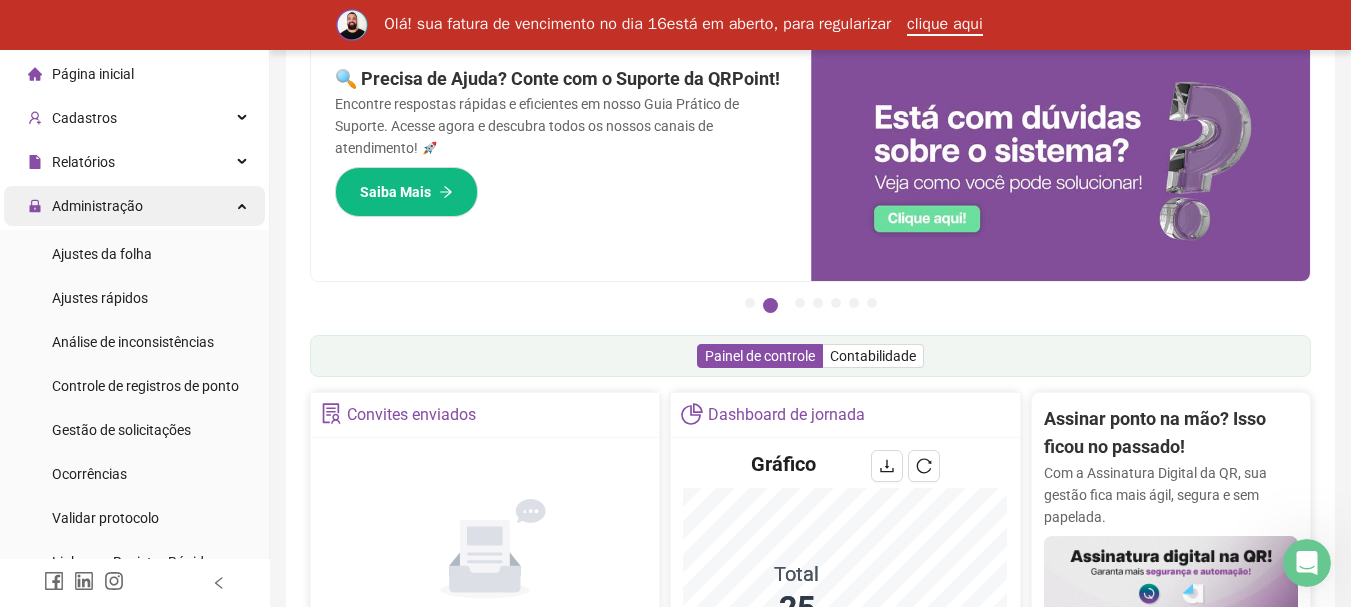 click on "Administração" at bounding box center [134, 206] 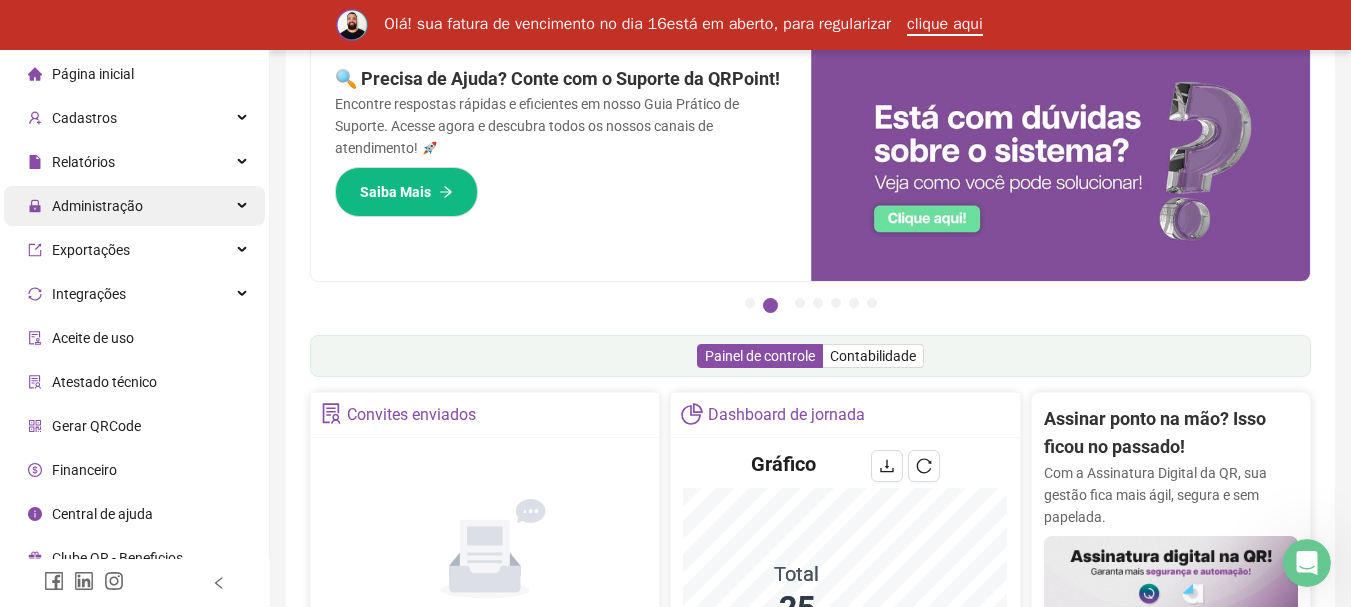 click on "Administração" at bounding box center [134, 206] 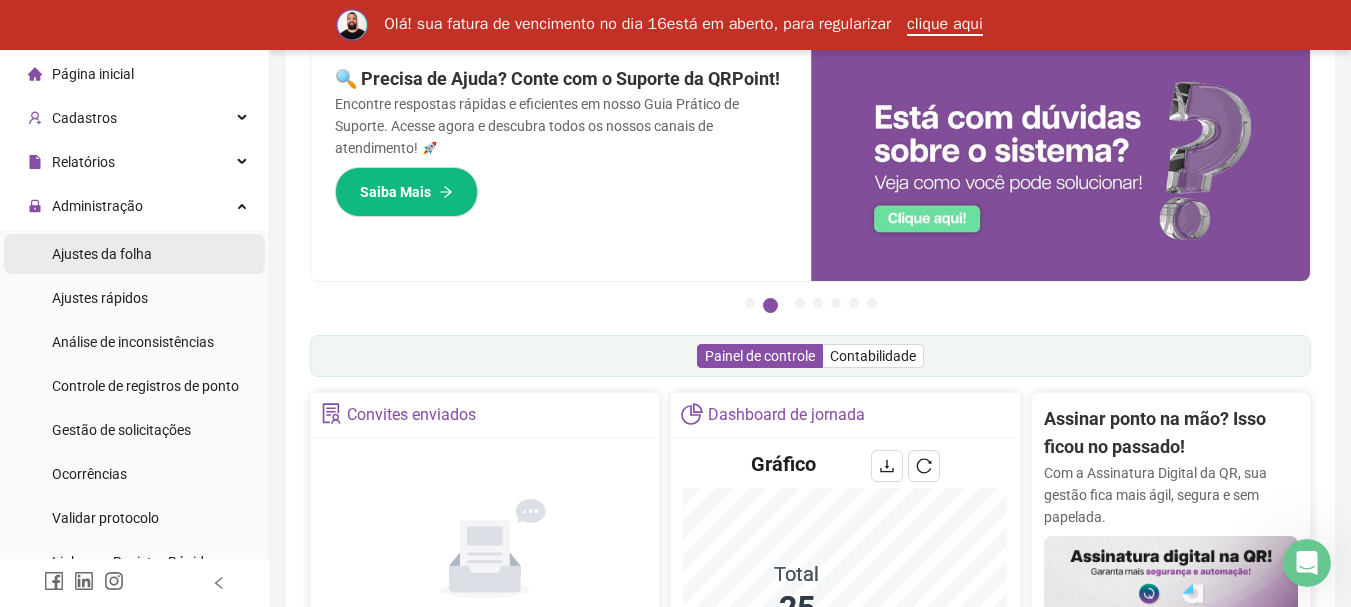 click on "Ajustes da folha" at bounding box center (102, 254) 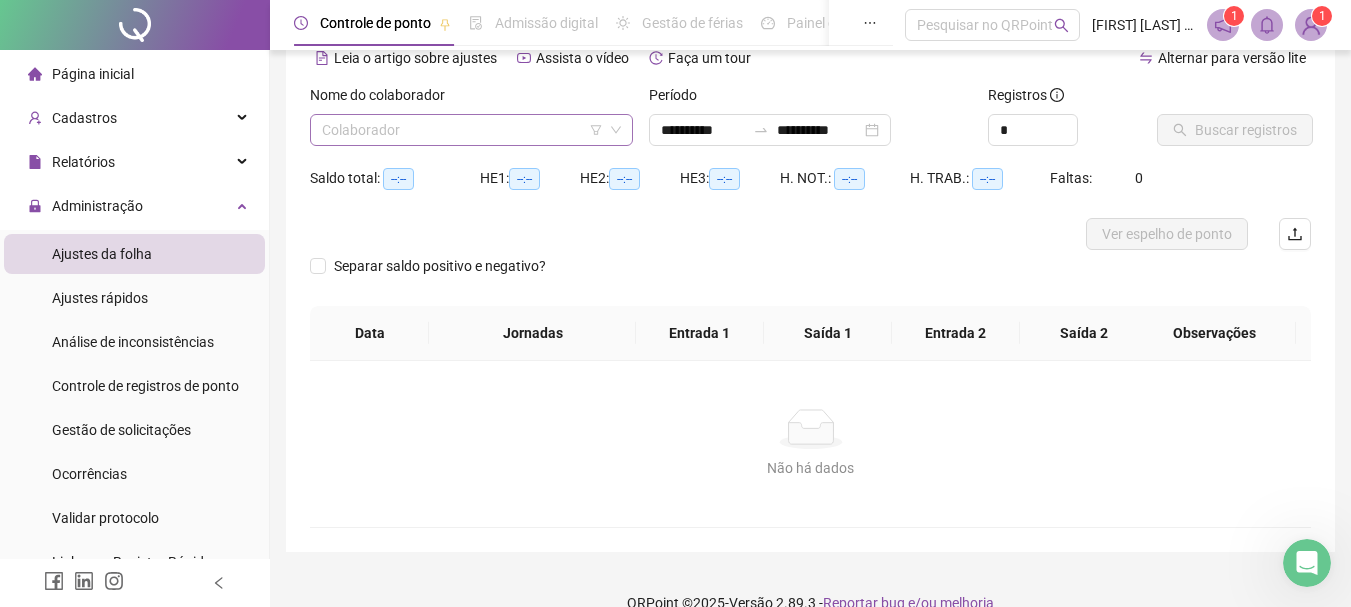 click at bounding box center (462, 130) 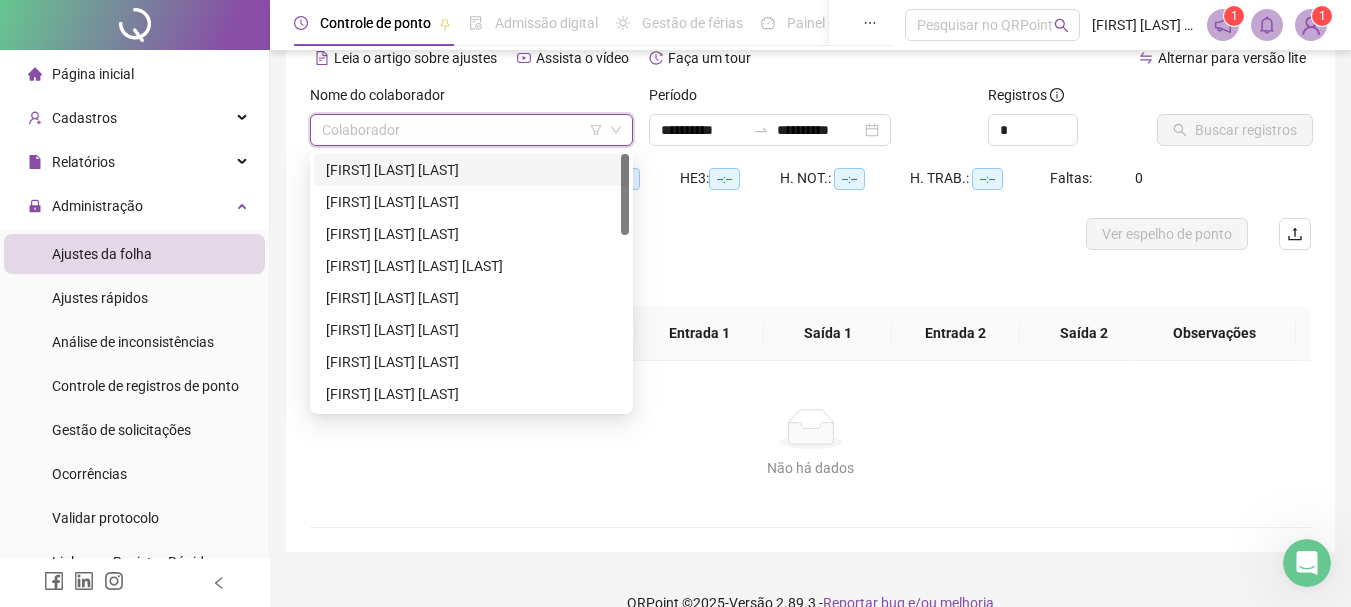 click on "[FIRST] [LAST] [LAST]" at bounding box center (471, 170) 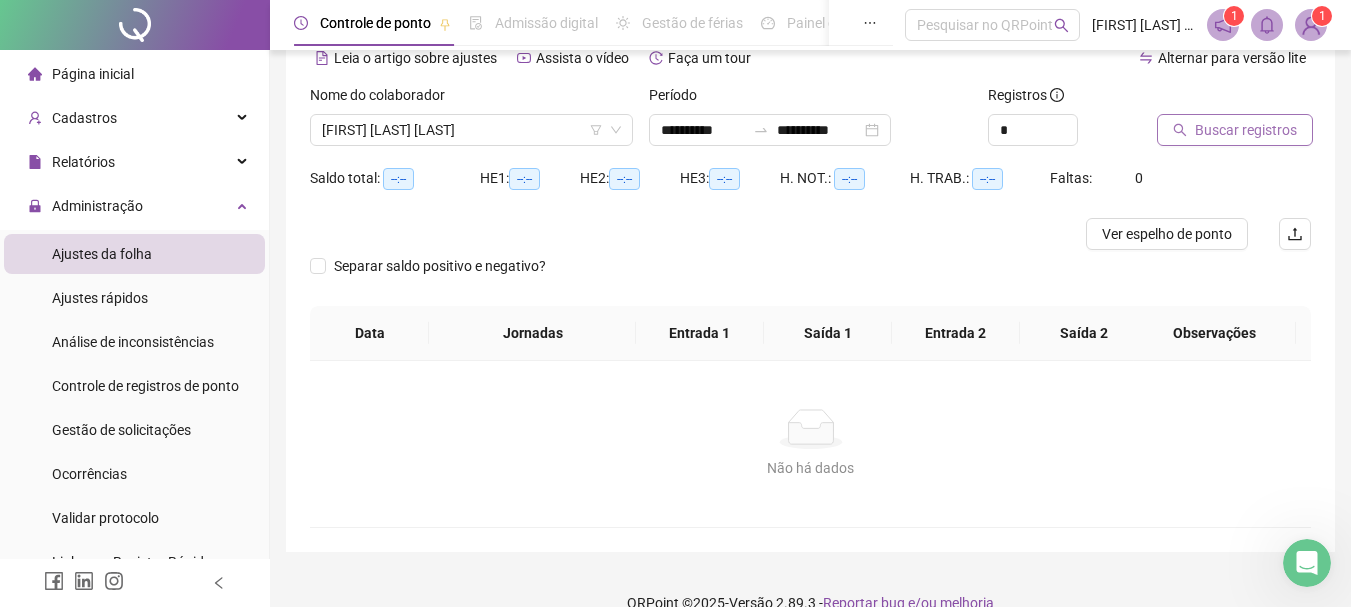 click on "Buscar registros" at bounding box center (1246, 130) 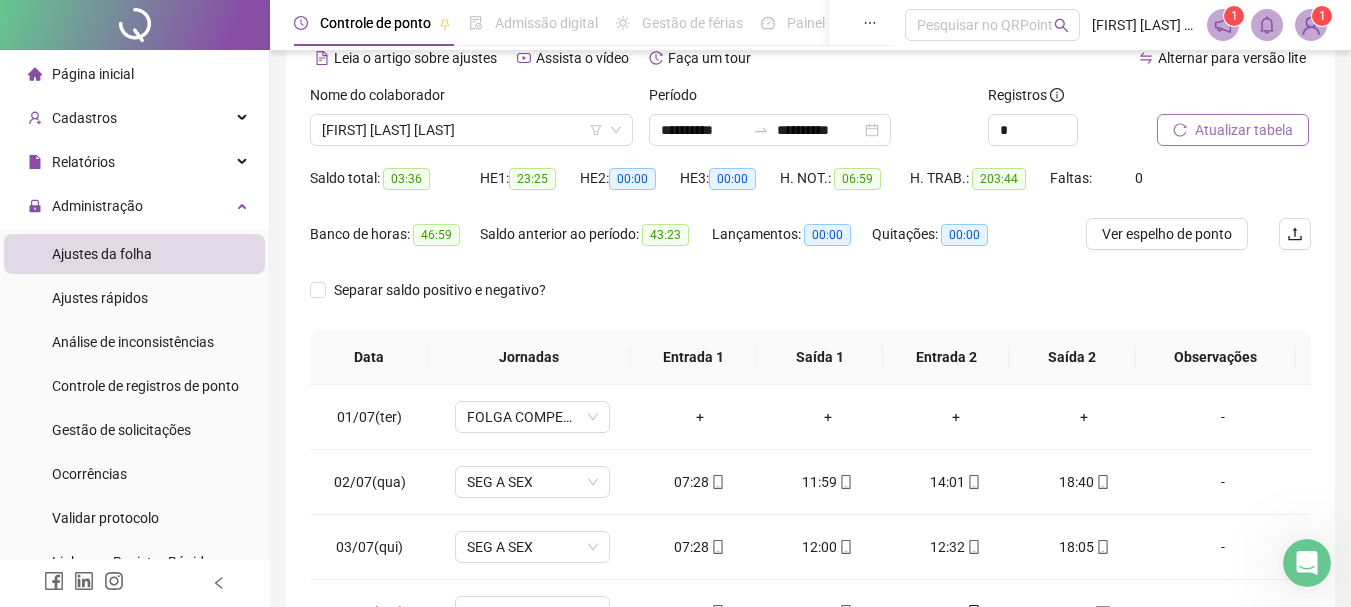 click on "23:25" at bounding box center (532, 179) 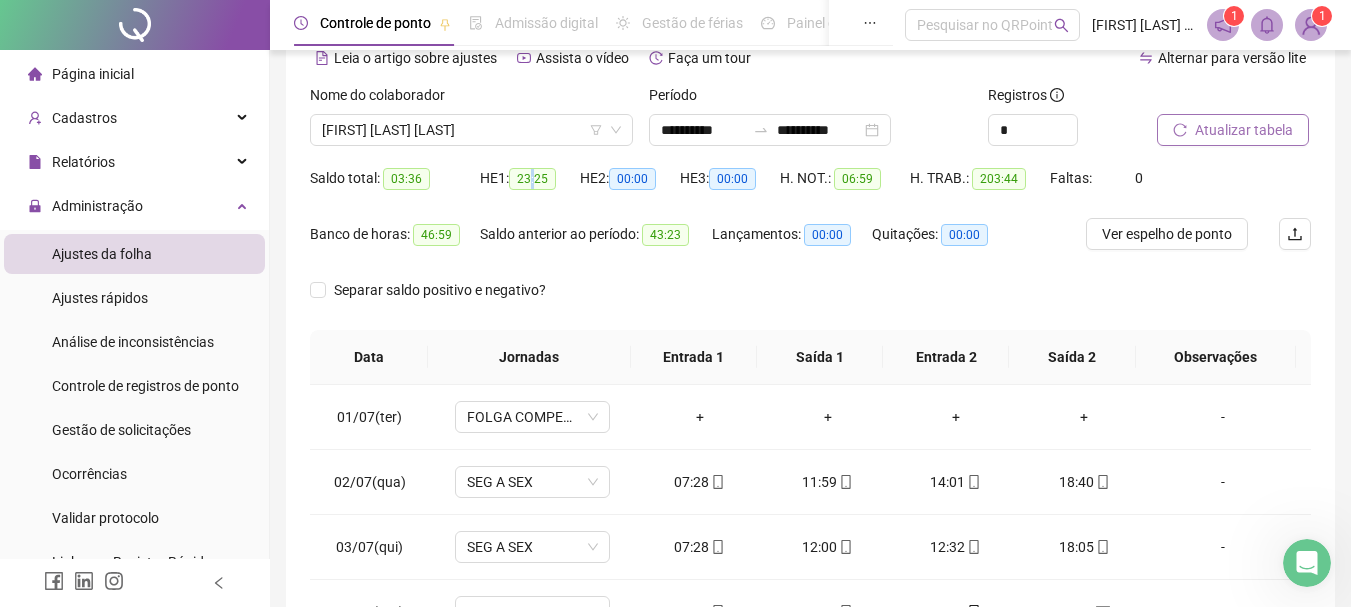 click on "23:25" at bounding box center (532, 179) 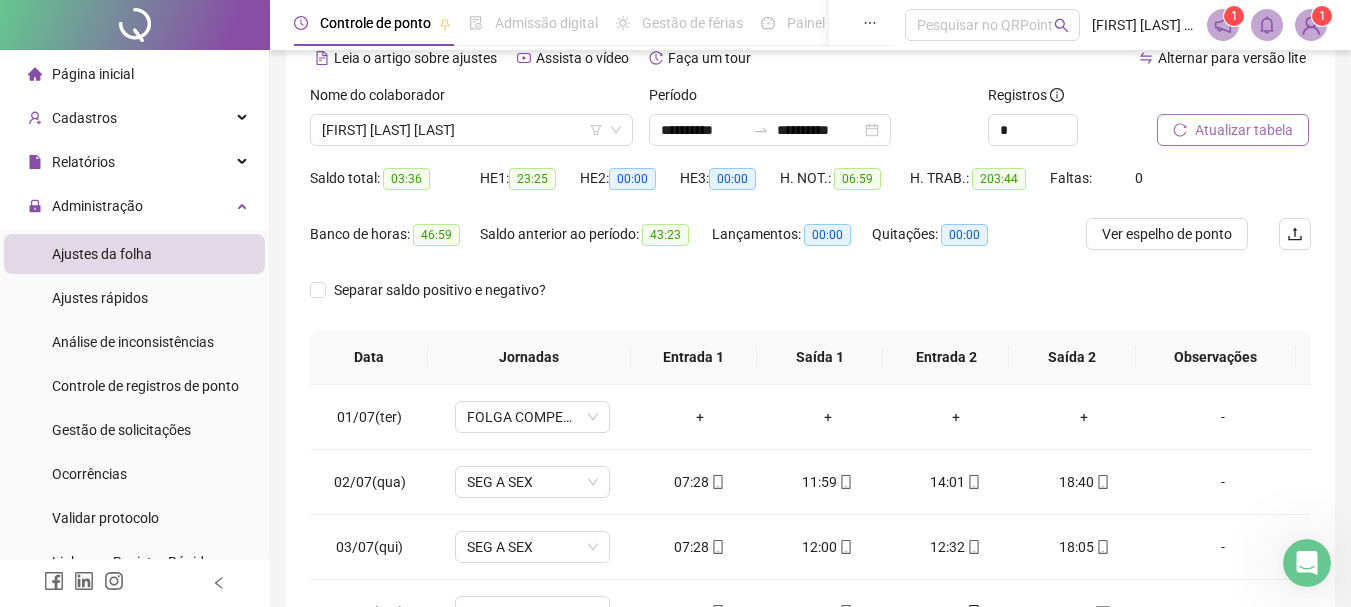 click on "23:25" at bounding box center (532, 179) 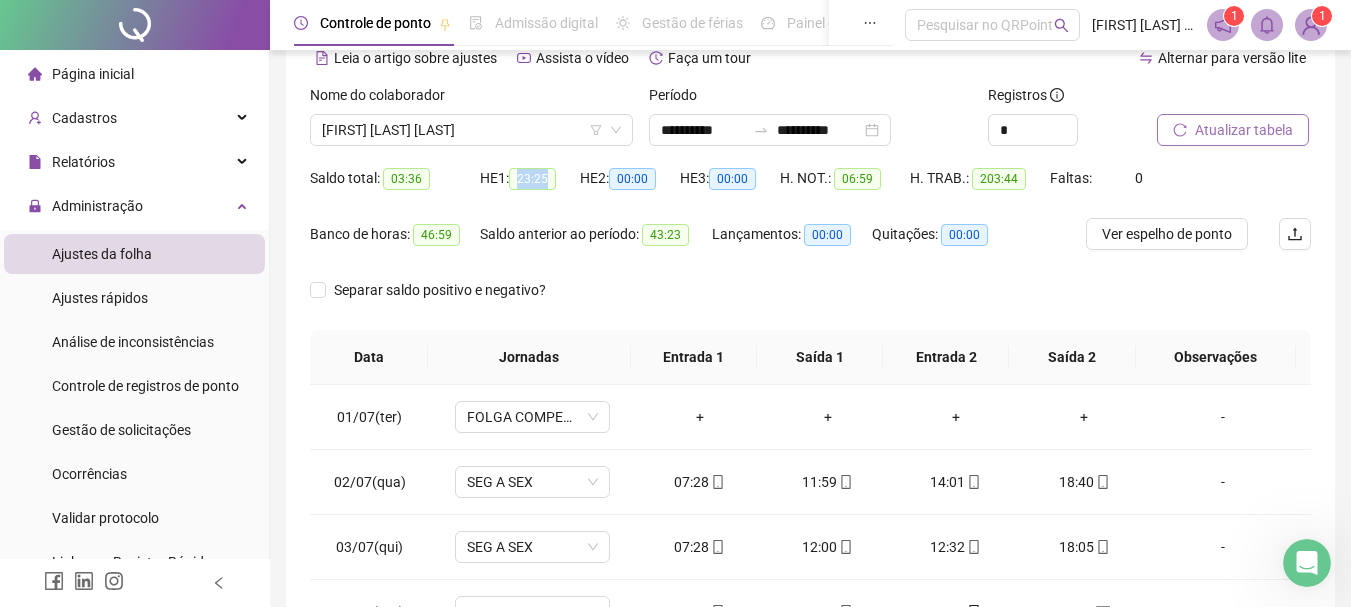 drag, startPoint x: 550, startPoint y: 176, endPoint x: 519, endPoint y: 181, distance: 31.400637 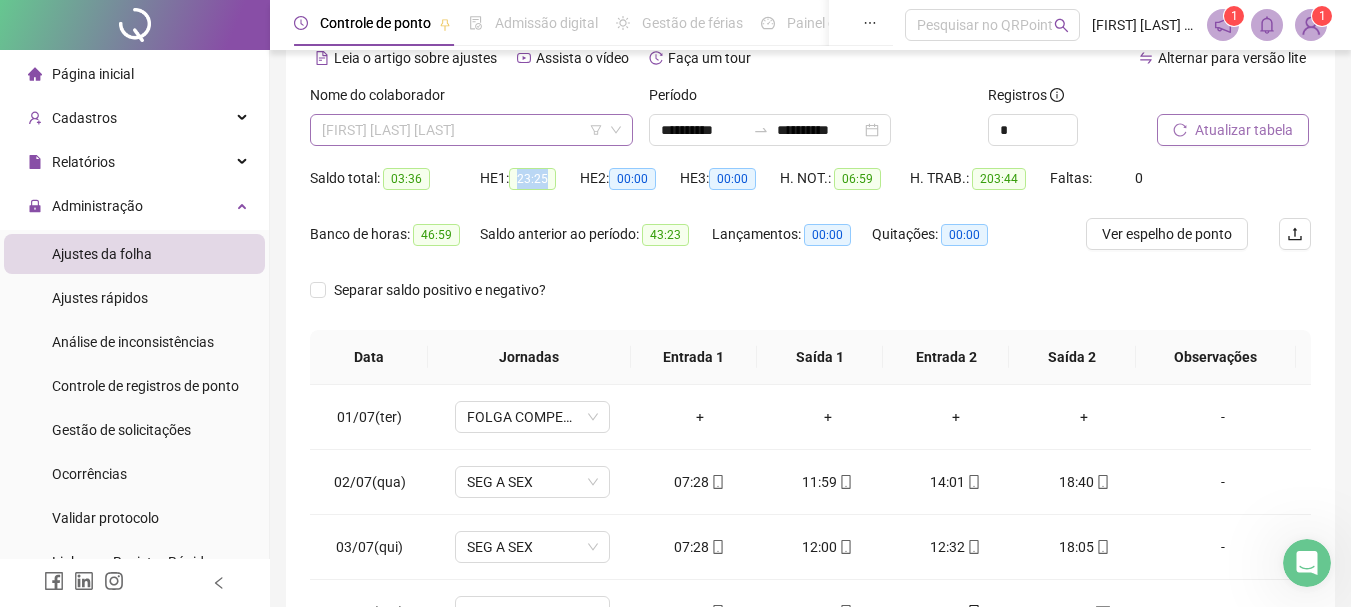click on "[FIRST] [LAST] [LAST]" at bounding box center (471, 130) 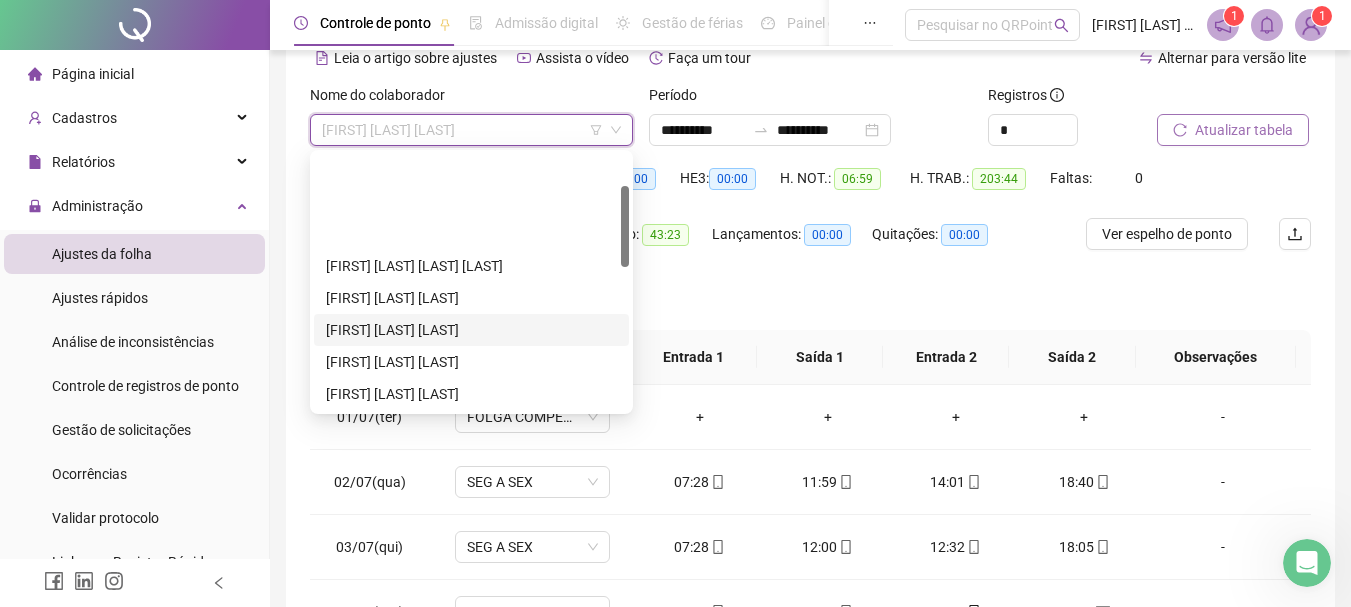 scroll, scrollTop: 100, scrollLeft: 0, axis: vertical 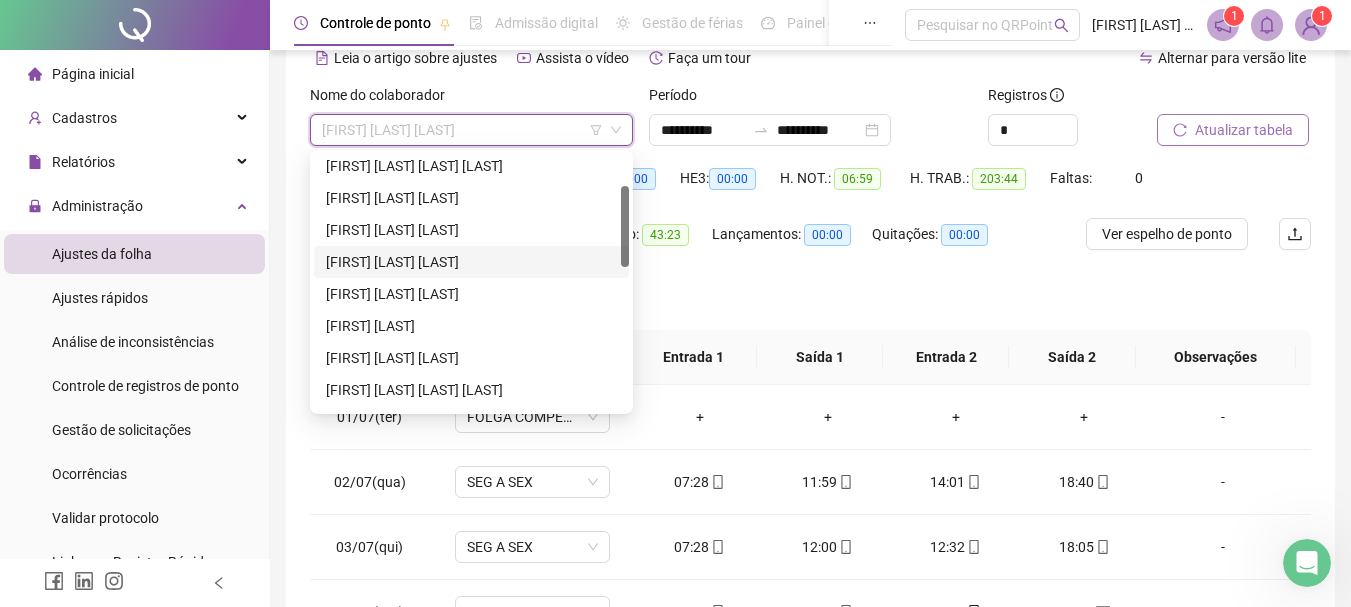 click on "[FIRST] [LAST] [LAST]" at bounding box center [471, 262] 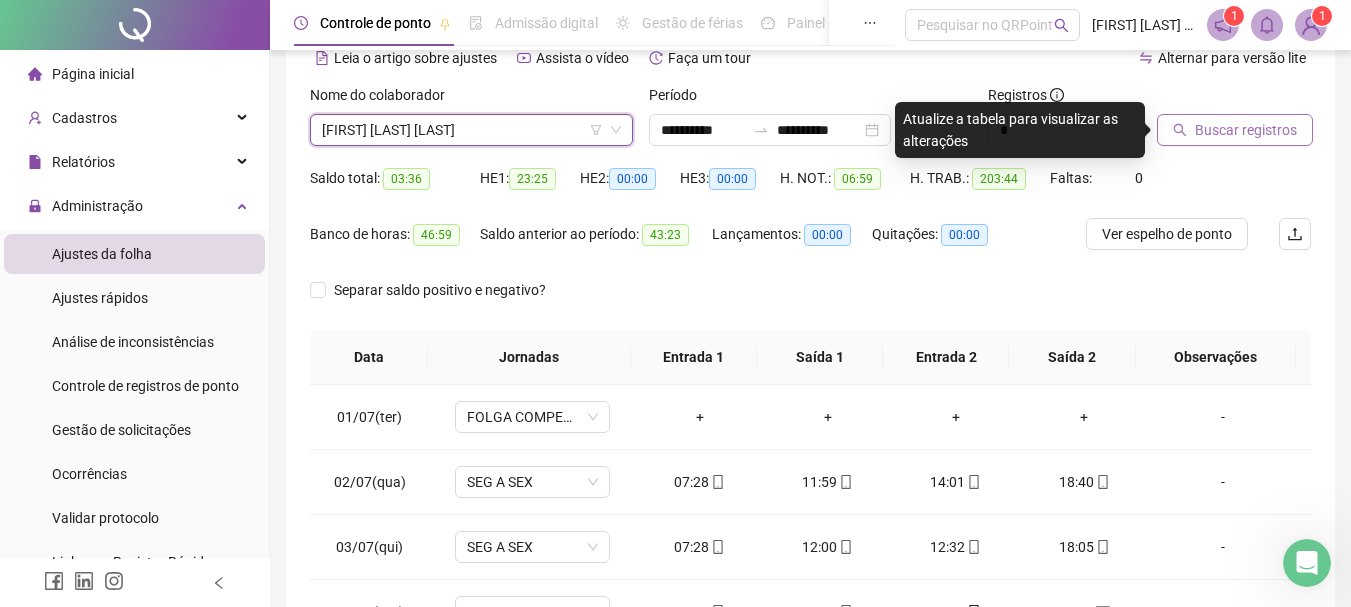 click on "Buscar registros" at bounding box center (1246, 130) 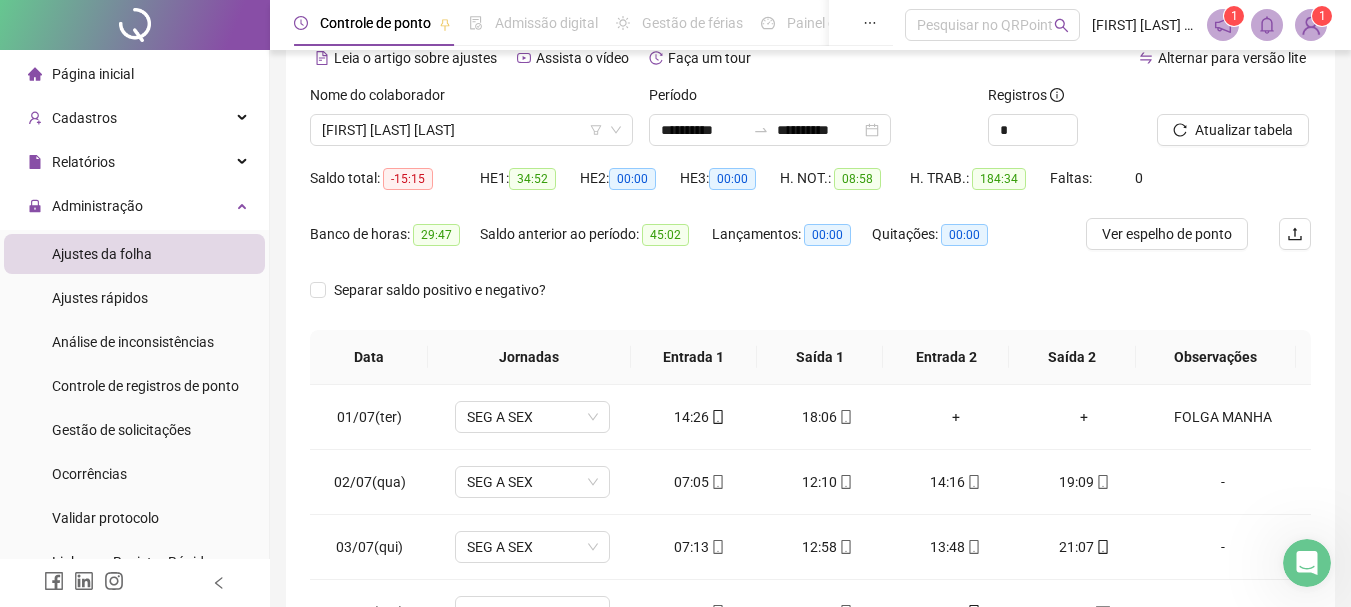 click on "34:52" at bounding box center [532, 179] 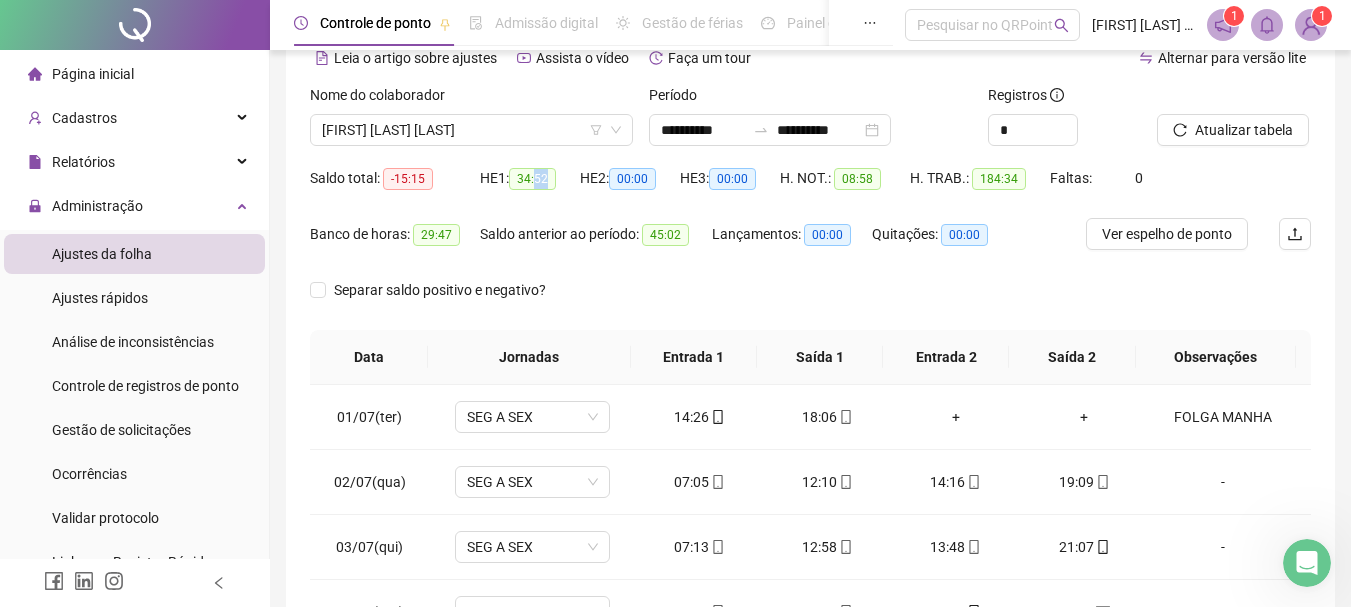 click on "34:52" at bounding box center (532, 179) 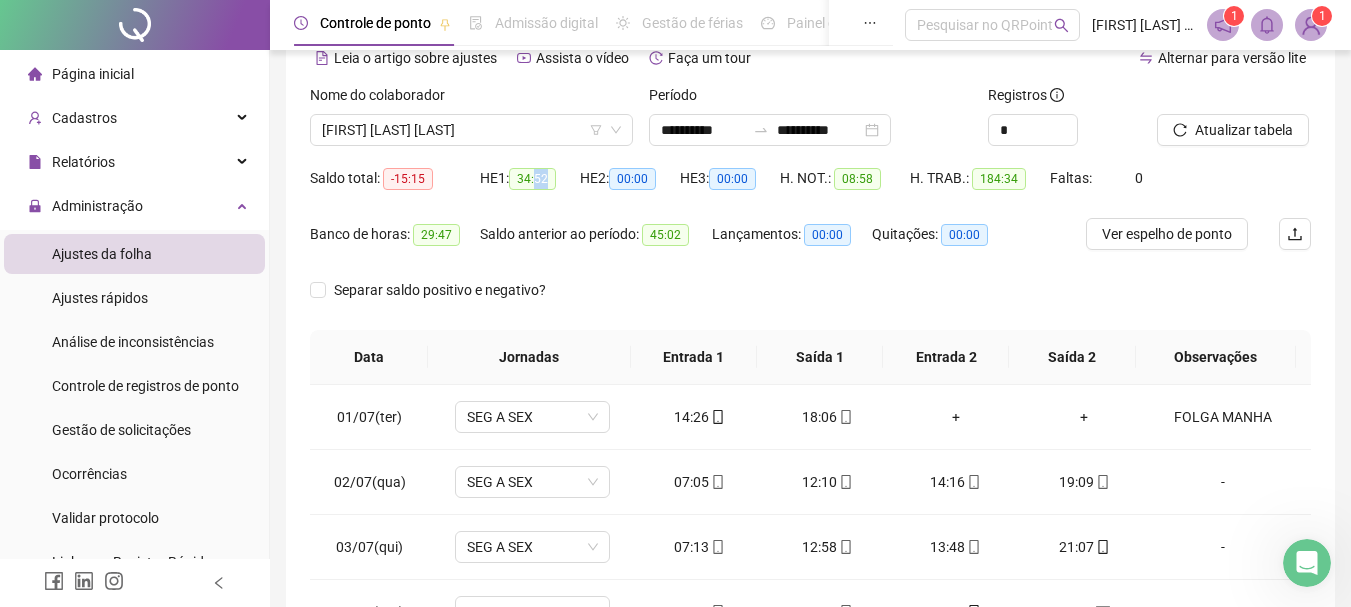 click on "34:52" at bounding box center [532, 179] 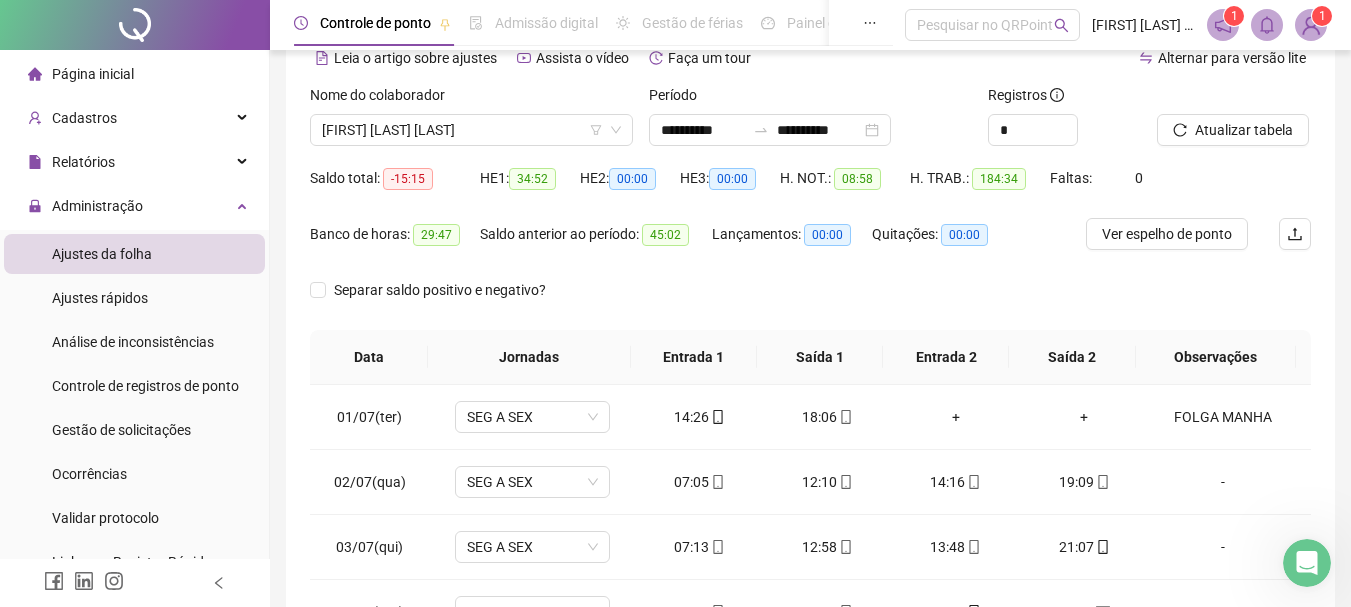 click on "34:52" at bounding box center (532, 179) 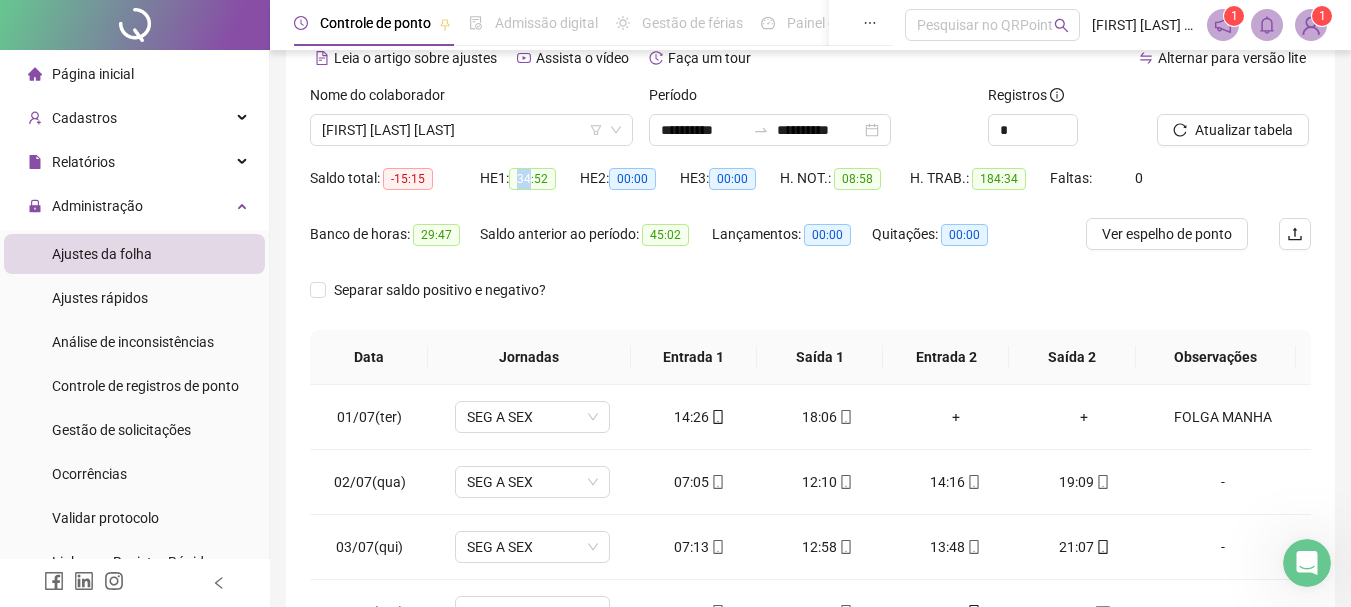 click on "34:52" at bounding box center (532, 179) 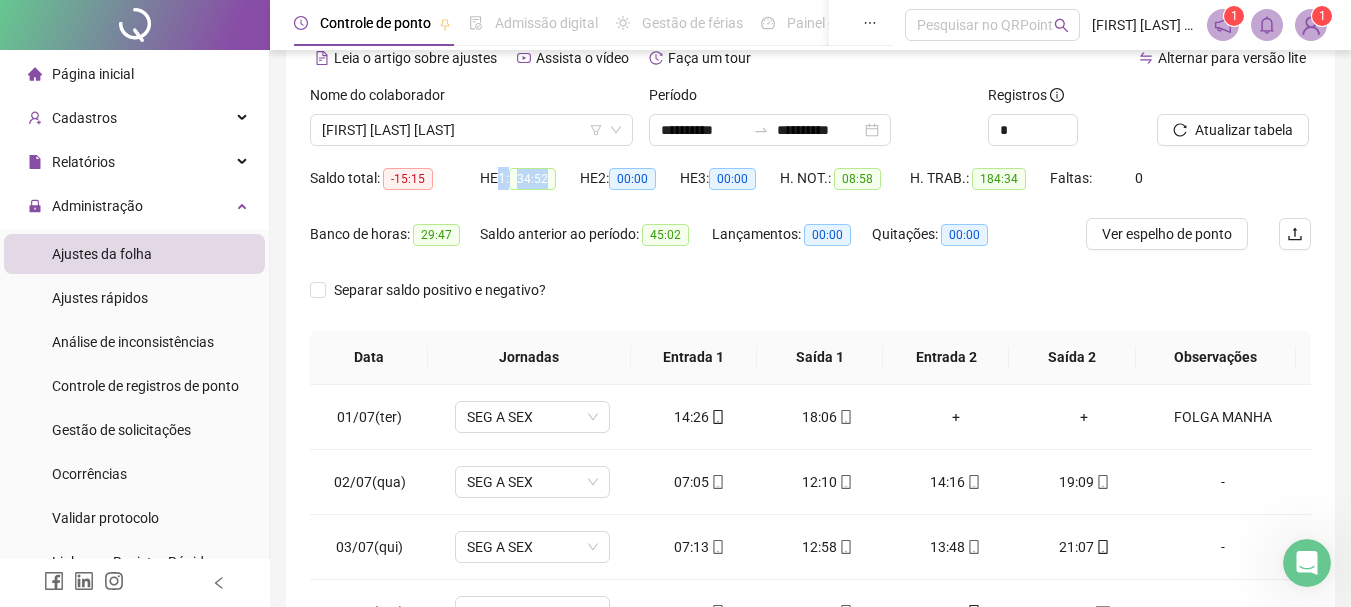 drag, startPoint x: 551, startPoint y: 179, endPoint x: 501, endPoint y: 174, distance: 50.24938 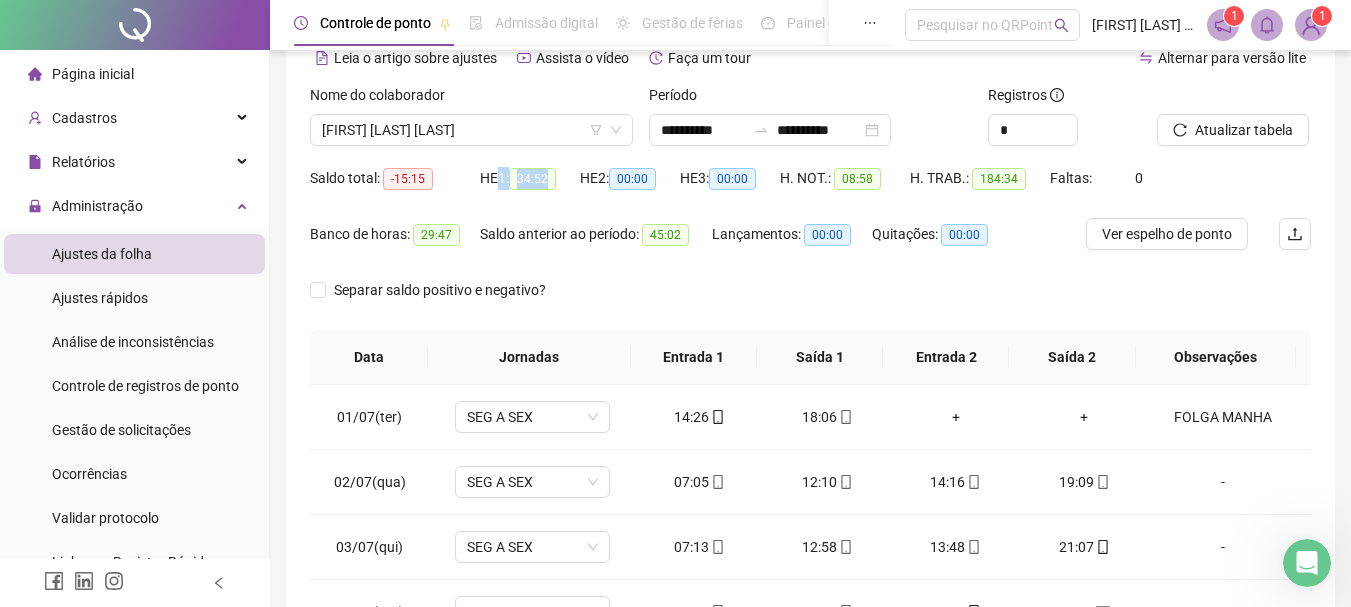 click on "34:52" at bounding box center [532, 179] 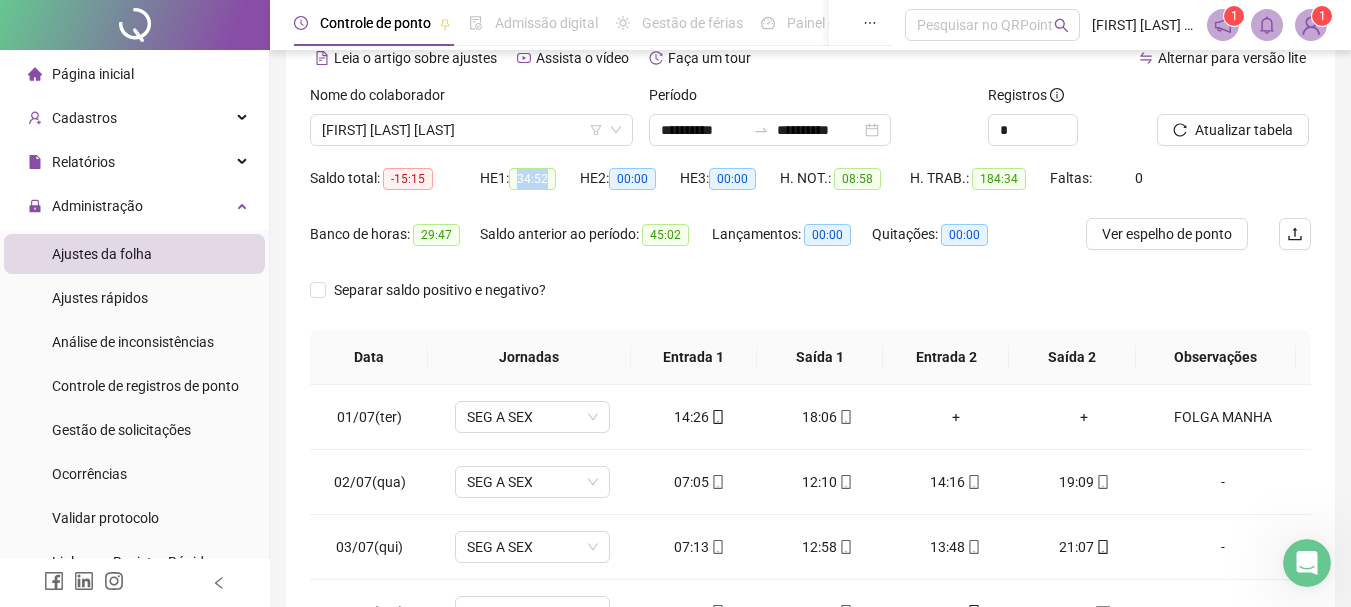drag, startPoint x: 523, startPoint y: 177, endPoint x: 554, endPoint y: 181, distance: 31.257 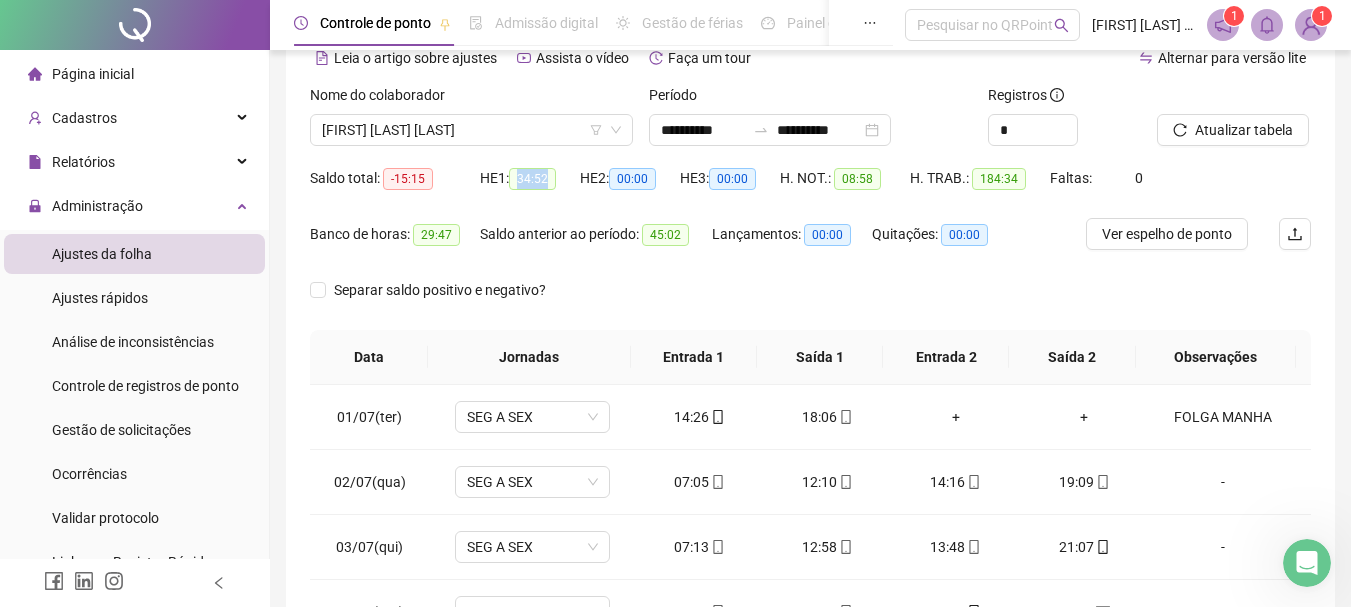 copy on "34:52" 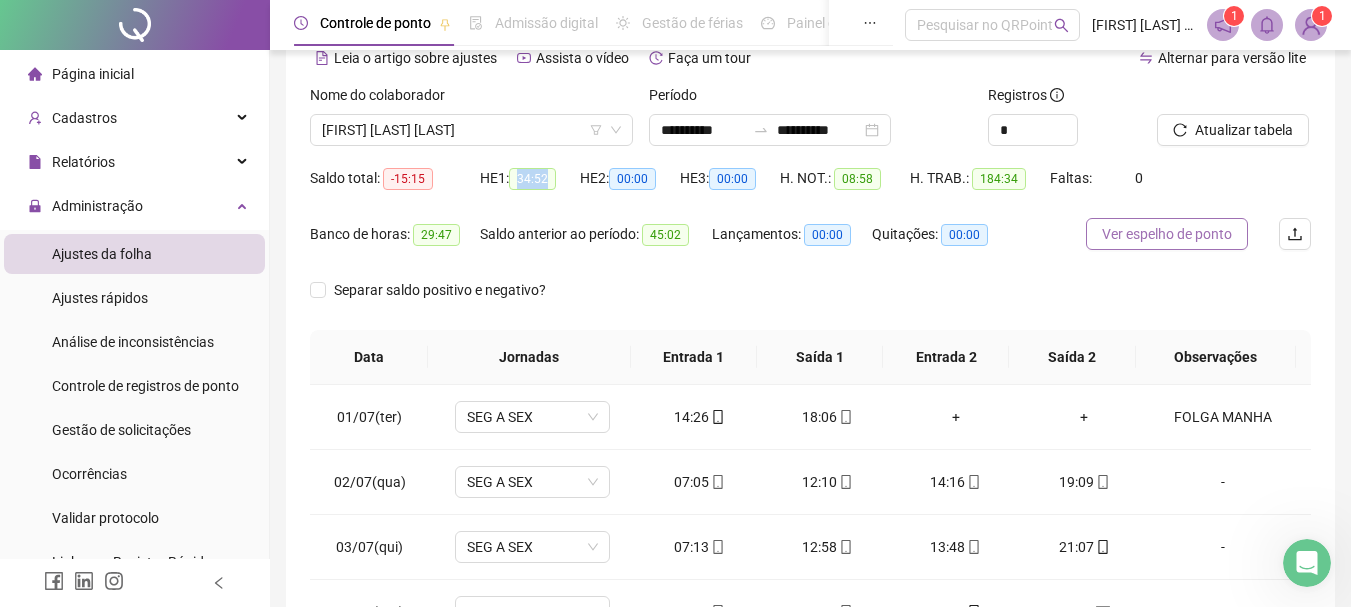 click on "Ver espelho de ponto" at bounding box center [1167, 234] 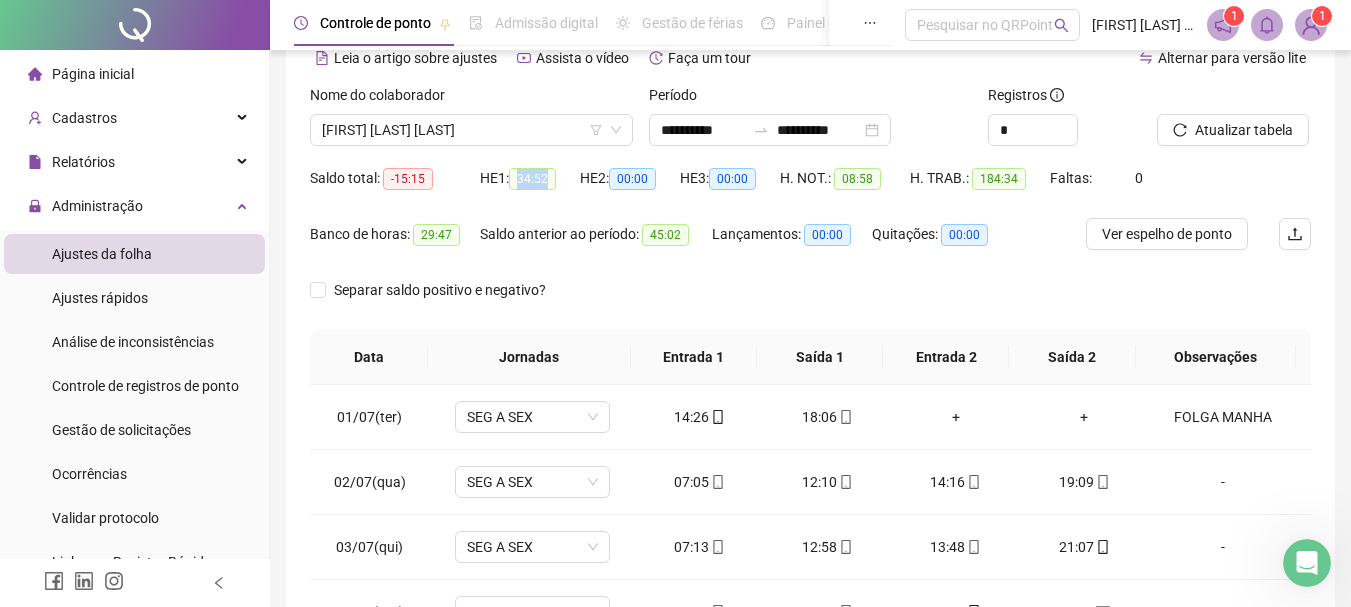 copy on "34:52" 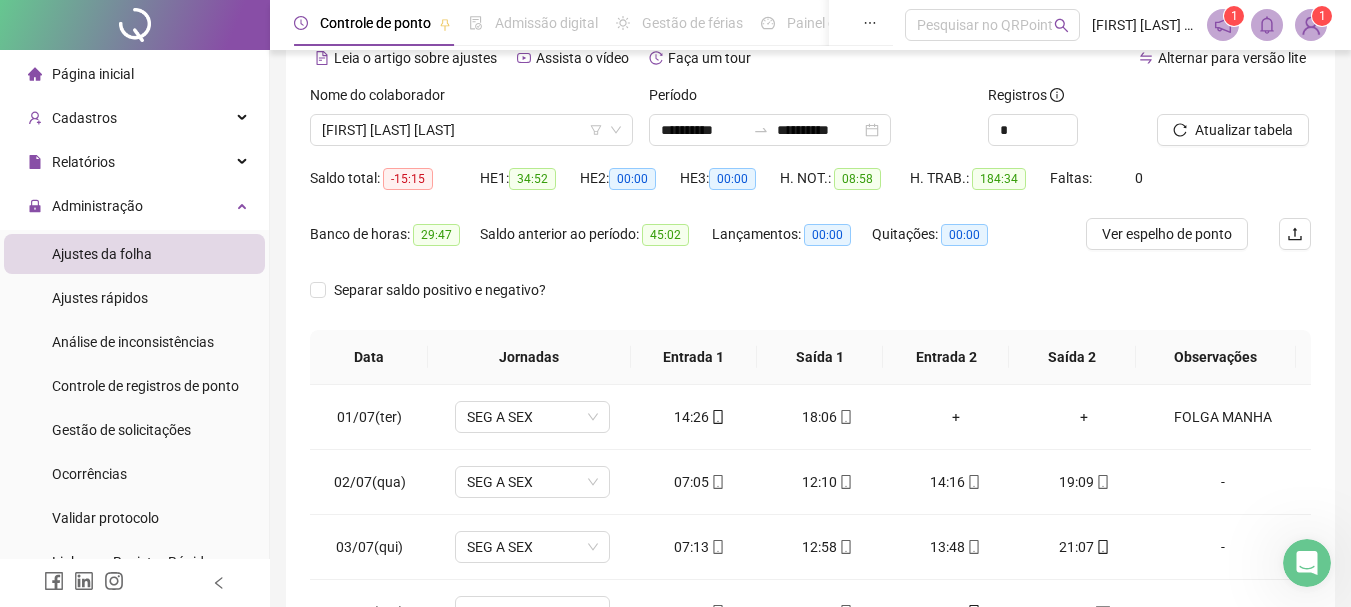 click on "HE 1:   34:52" at bounding box center [530, 190] 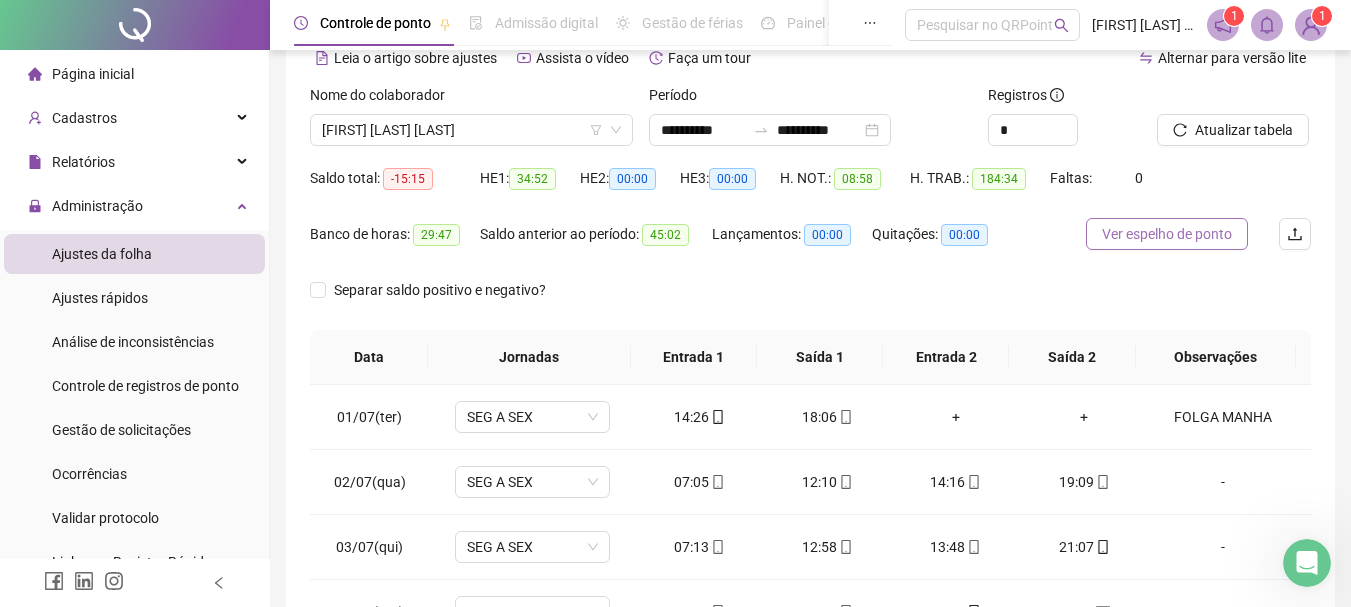 click on "Ver espelho de ponto" at bounding box center [1167, 234] 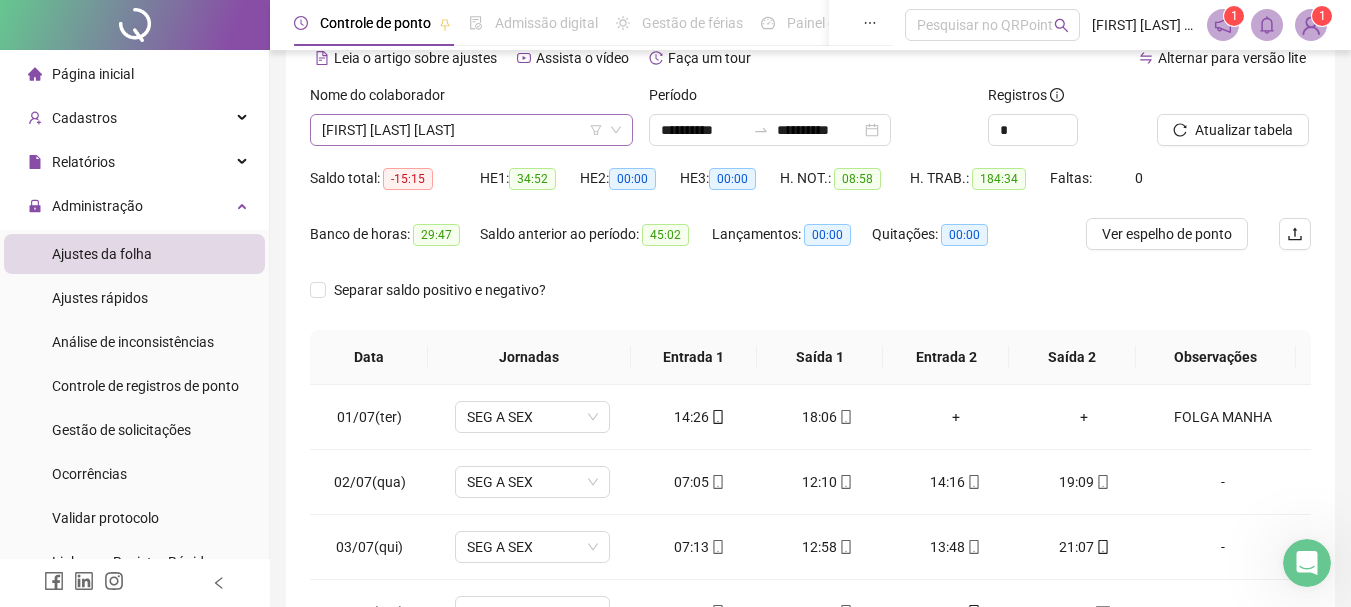 click on "[FIRST] [LAST] [LAST]" at bounding box center (471, 130) 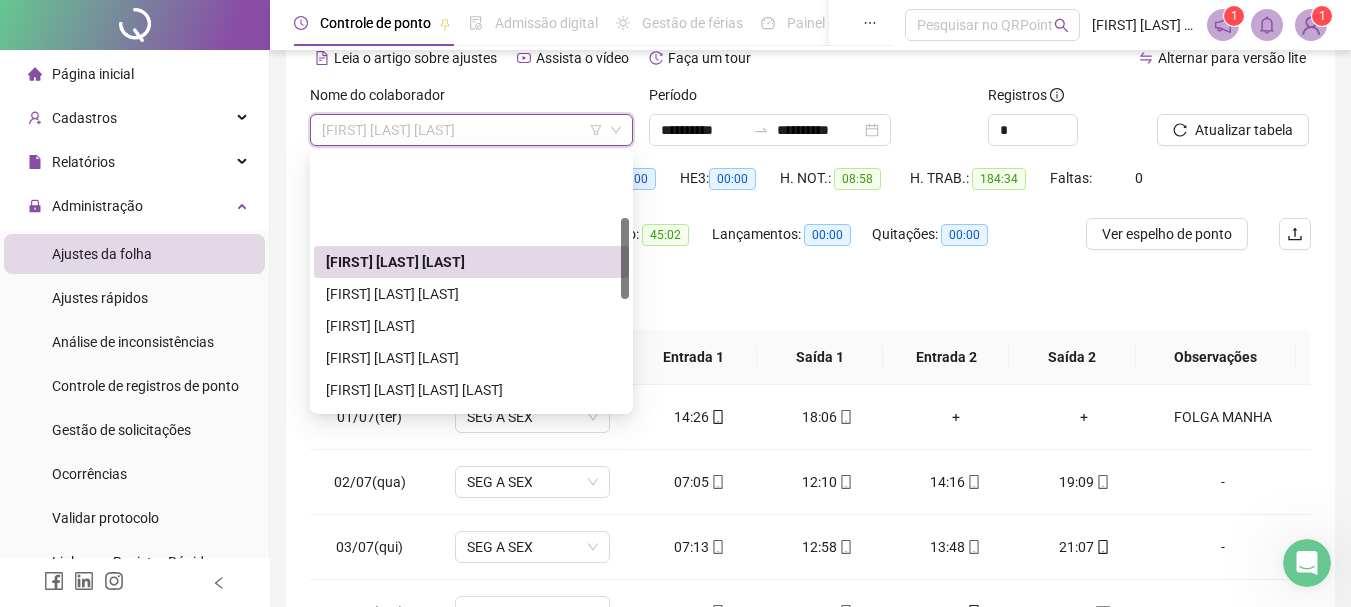 scroll, scrollTop: 200, scrollLeft: 0, axis: vertical 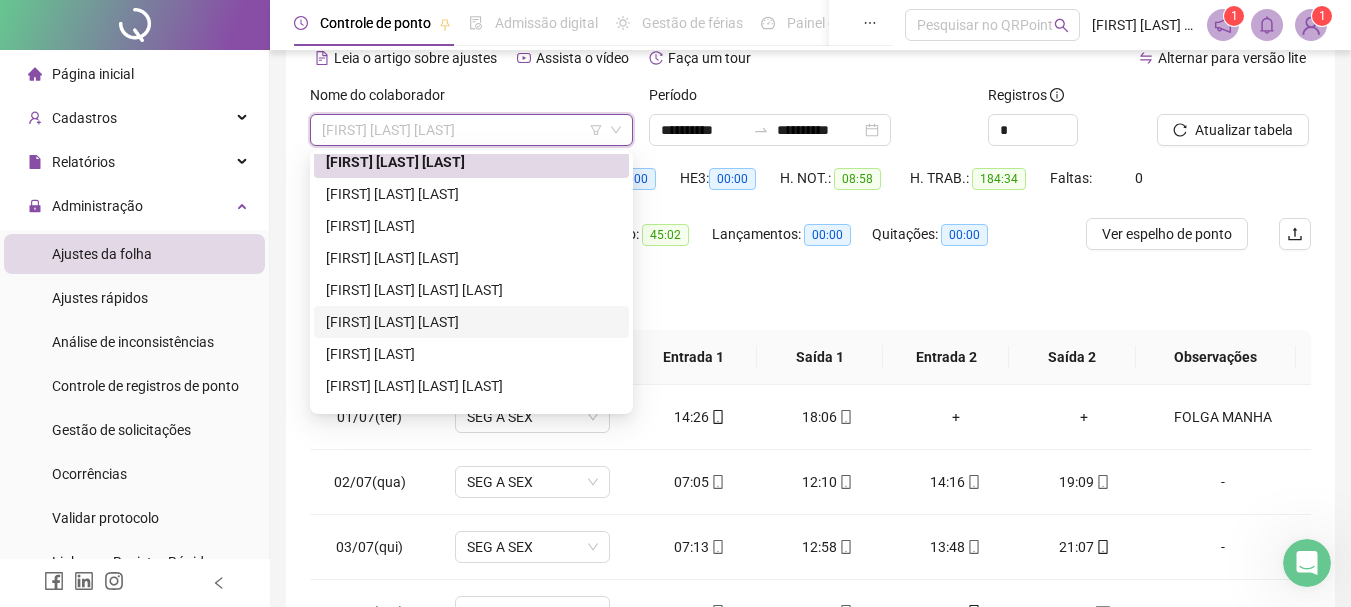 click on "[FIRST] [LAST] [LAST]" at bounding box center (471, 322) 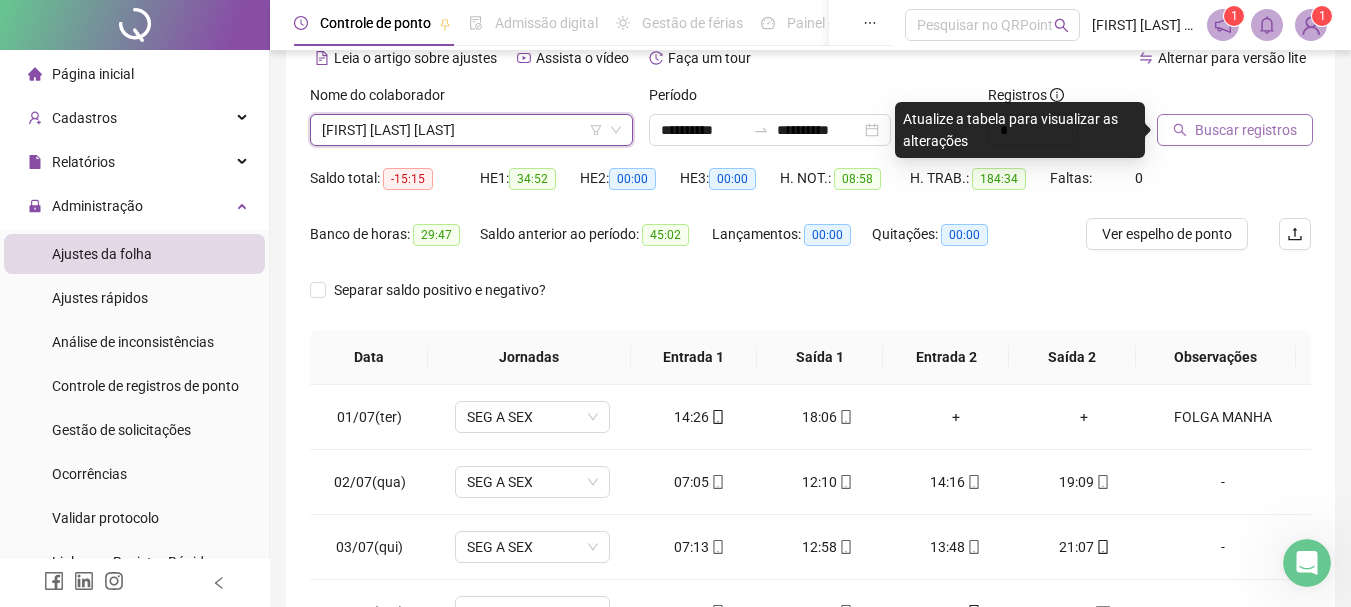 click on "Buscar registros" at bounding box center [1246, 130] 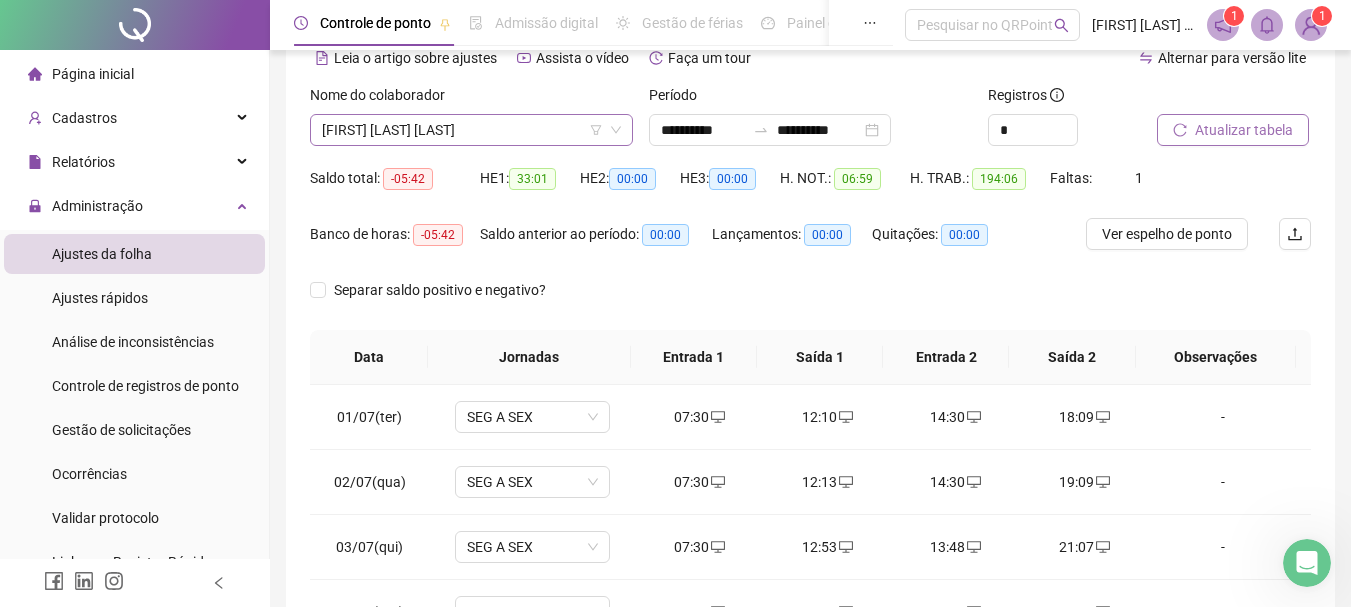 click on "[FIRST] [LAST] [LAST]" at bounding box center (471, 130) 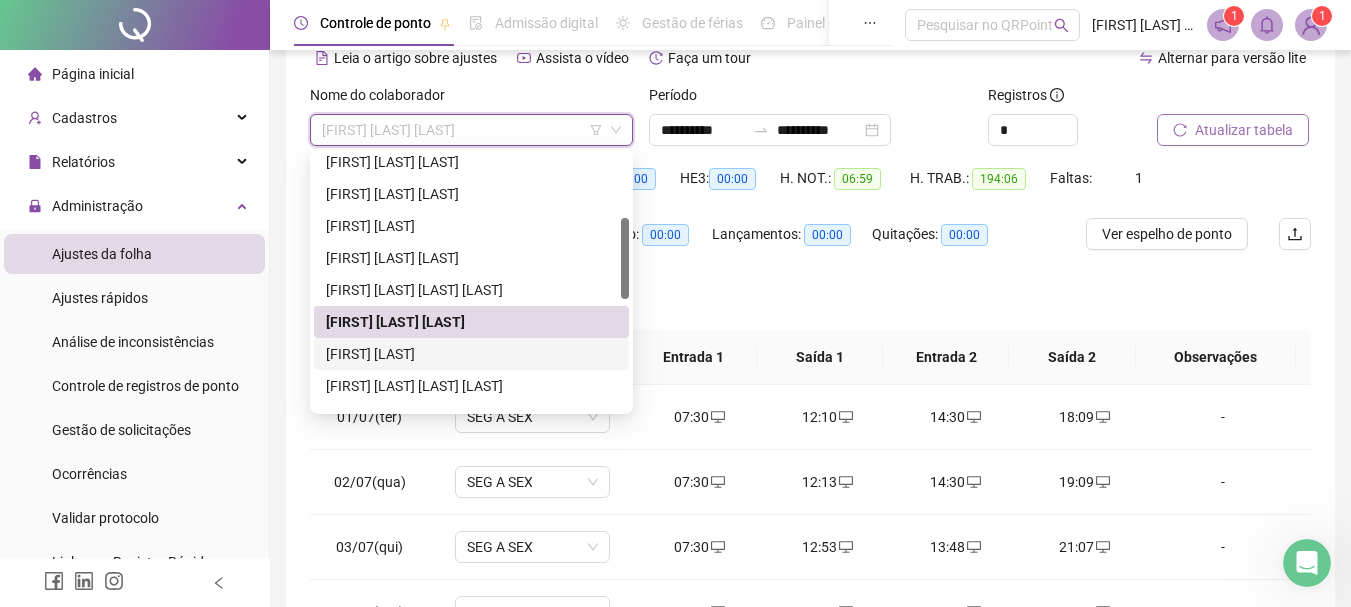 scroll, scrollTop: 300, scrollLeft: 0, axis: vertical 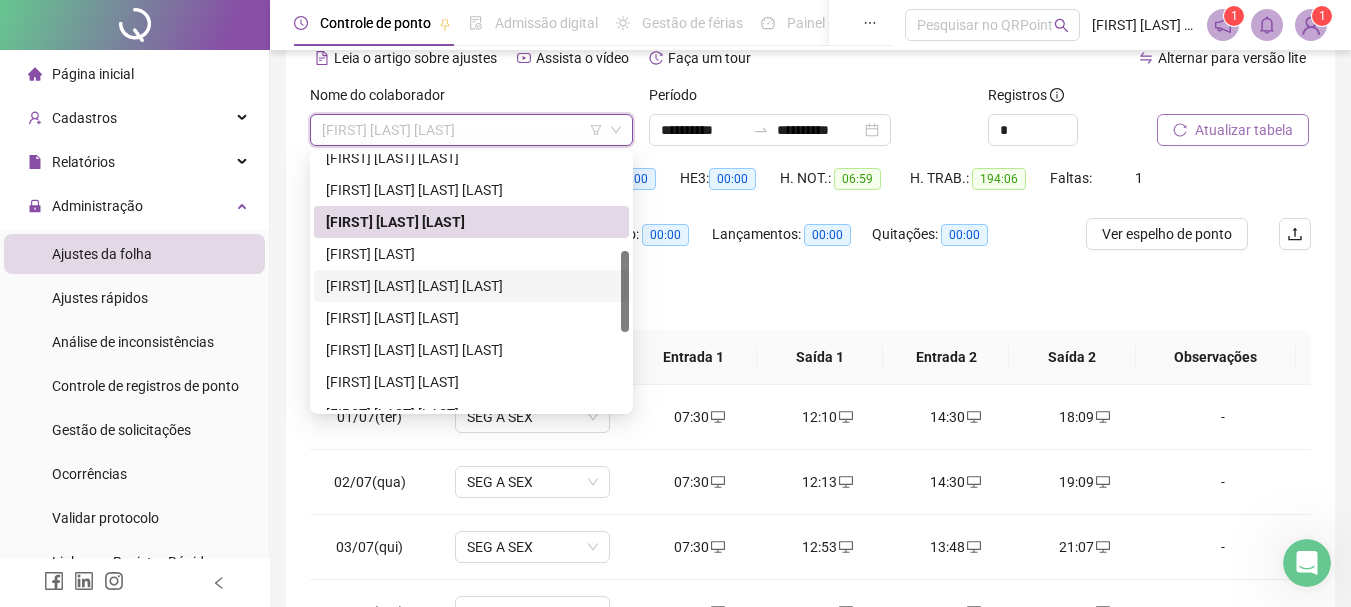 click on "[FIRST] [LAST] [LAST] [LAST]" at bounding box center [471, 286] 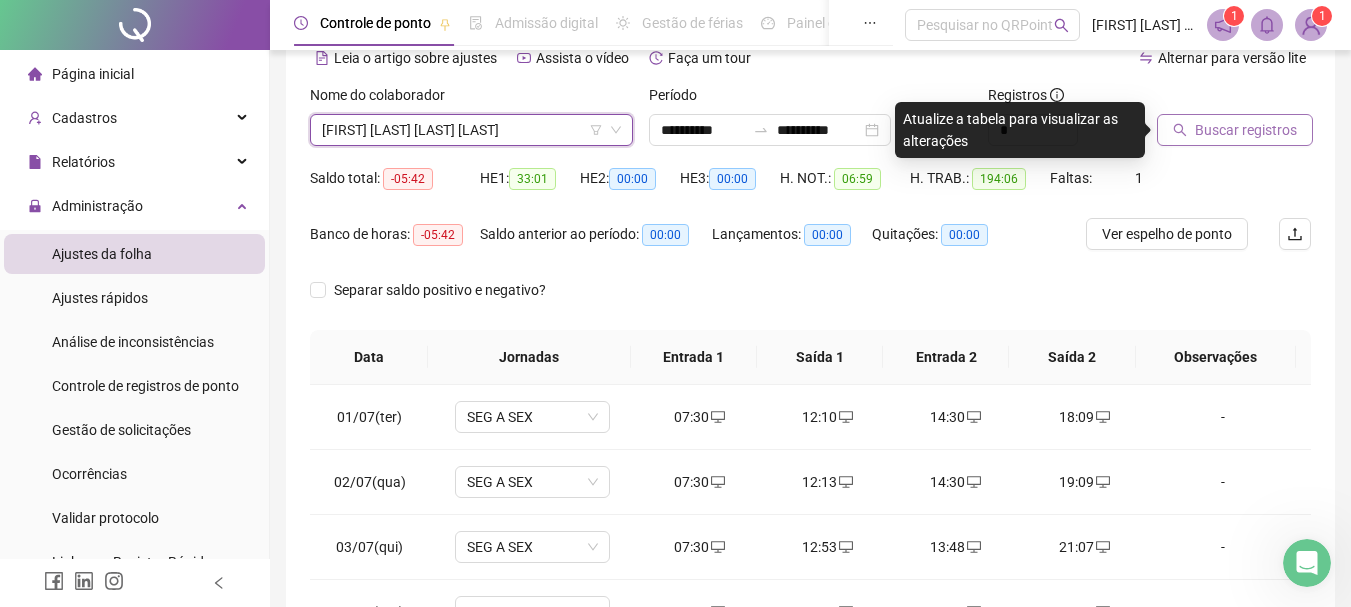 click on "Buscar registros" at bounding box center (1246, 130) 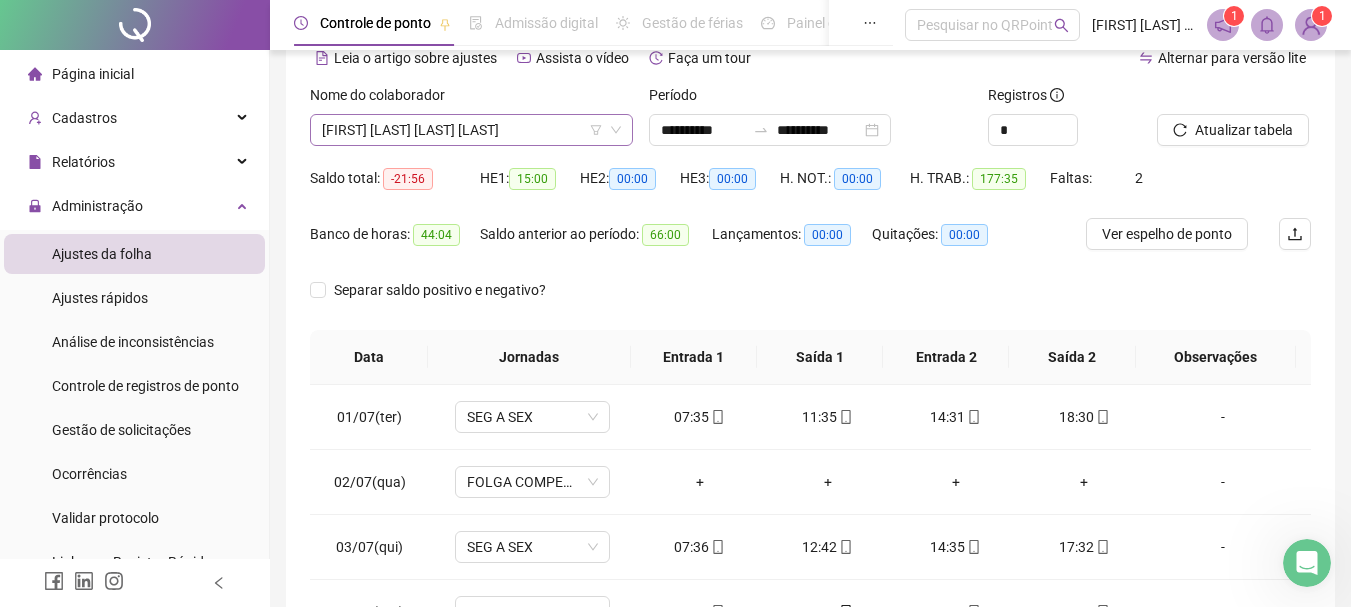 click on "[FIRST] [LAST] [LAST] [LAST]" at bounding box center (471, 130) 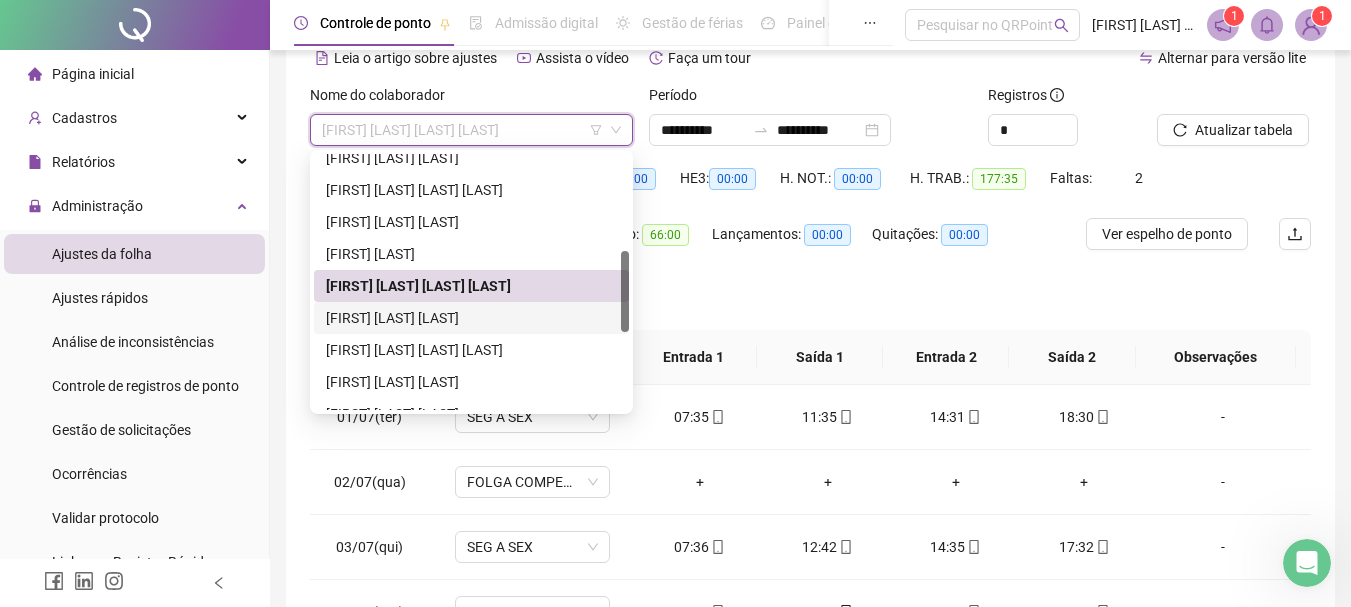 click on "[FIRST] [LAST] [LAST]" at bounding box center [471, 318] 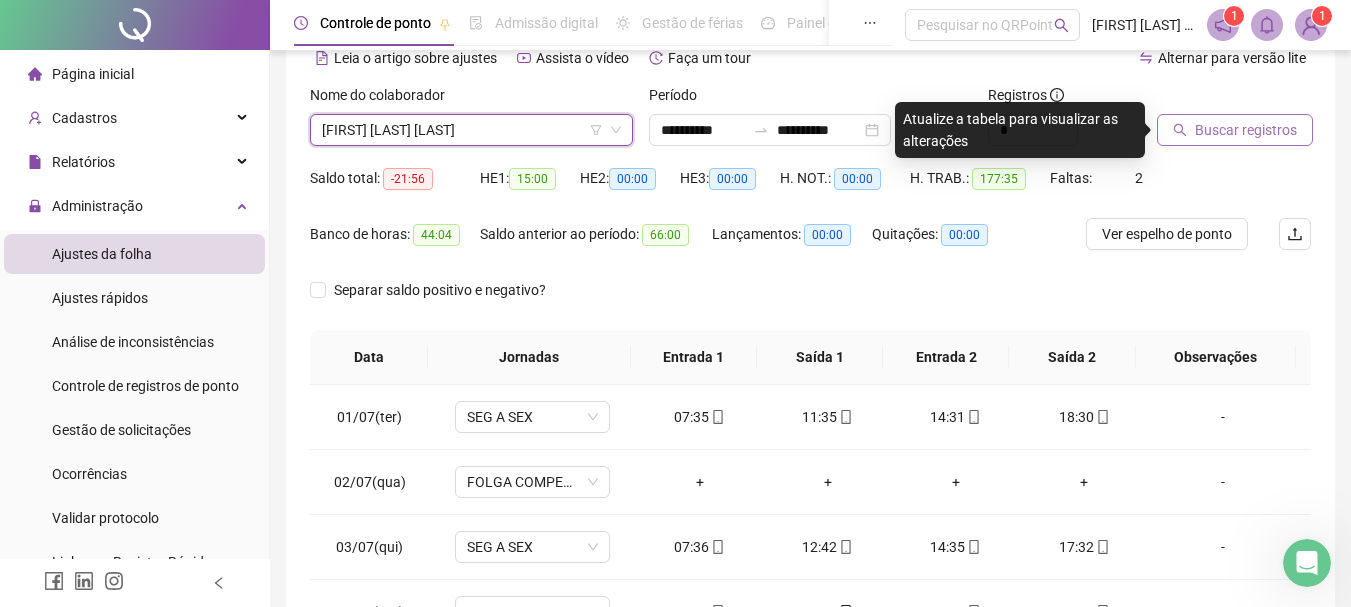 click on "Buscar registros" at bounding box center [1246, 130] 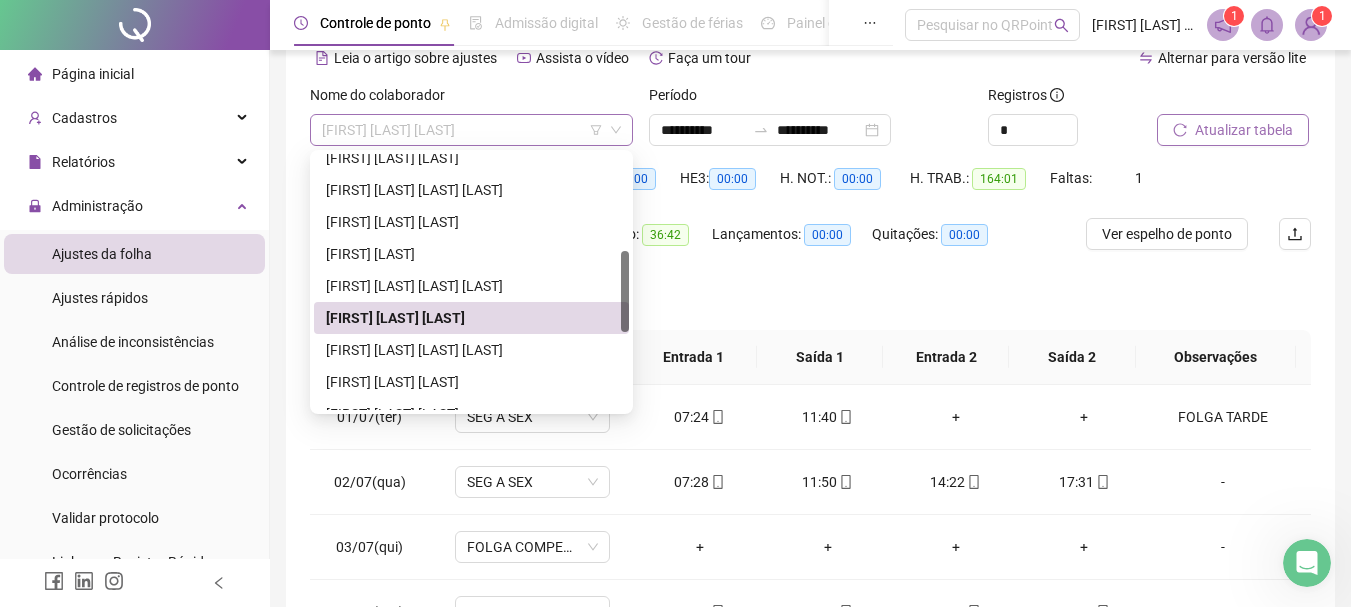 click on "[FIRST] [LAST] [LAST]" at bounding box center (471, 130) 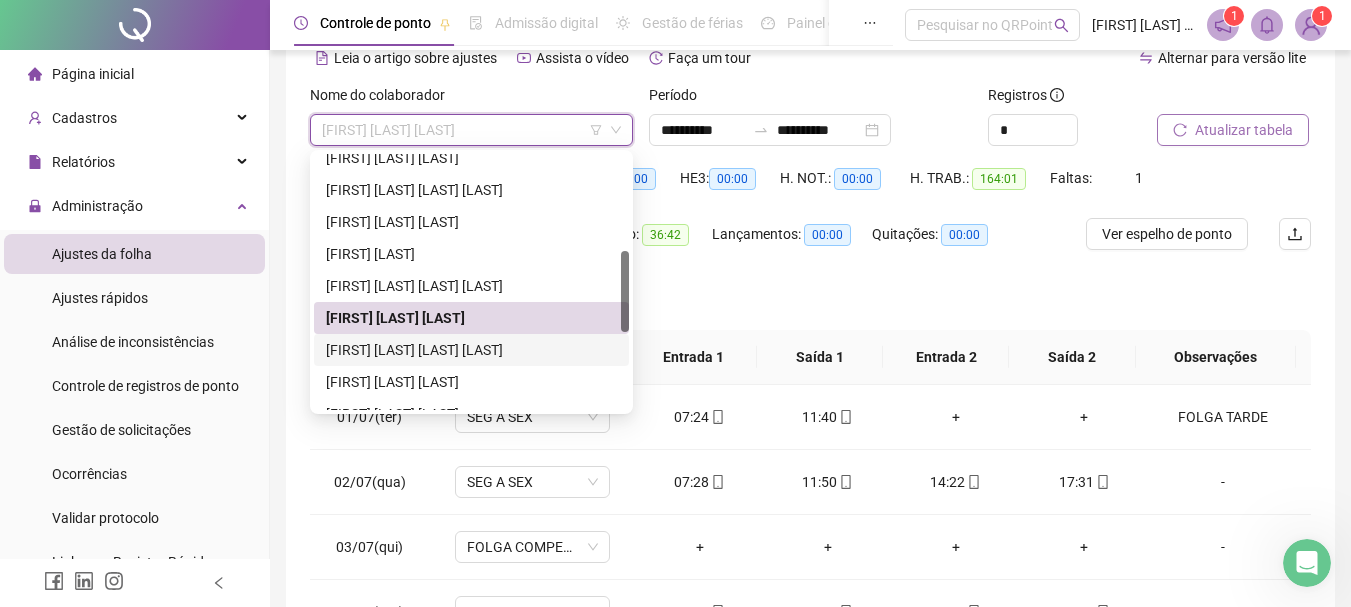 click on "[FIRST] [LAST] [LAST] [LAST]" at bounding box center [471, 350] 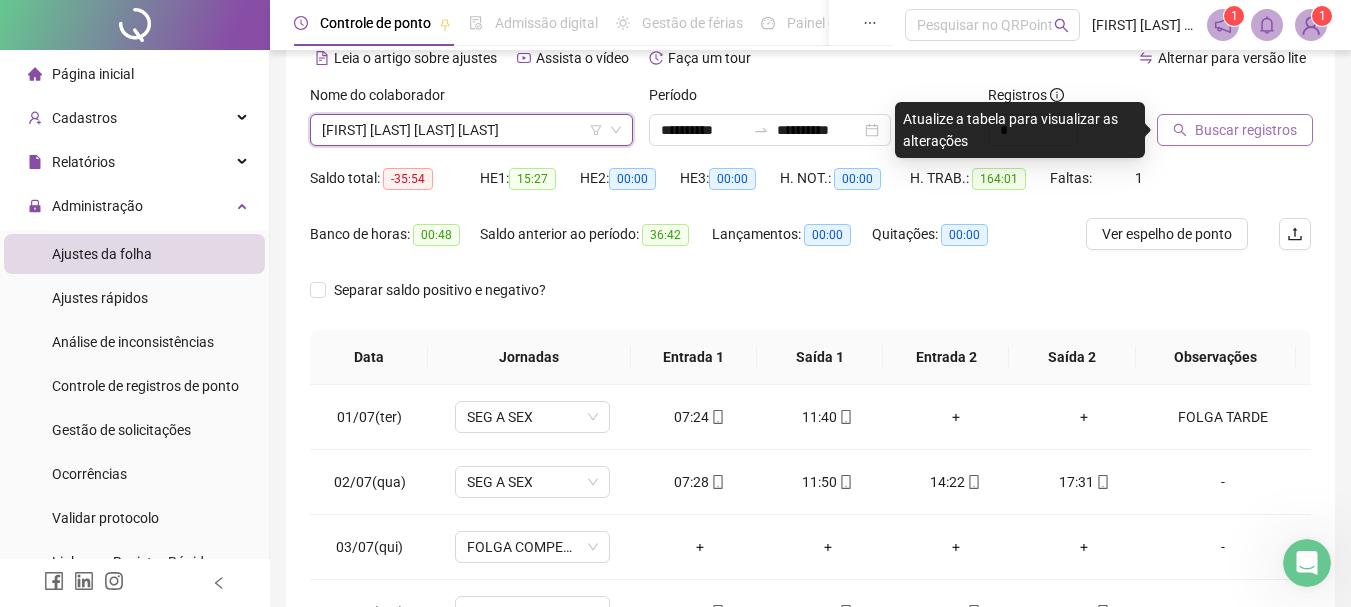 click on "Buscar registros" at bounding box center [1246, 130] 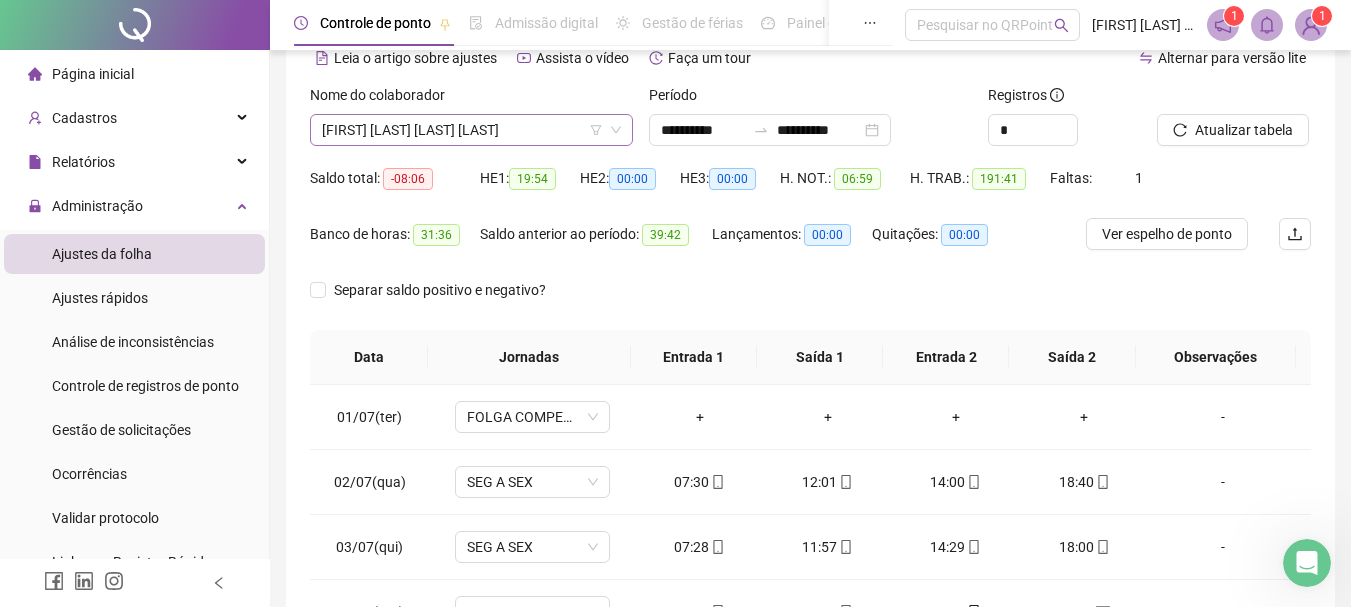 click on "[FIRST] [LAST] [LAST] [LAST]" at bounding box center [471, 130] 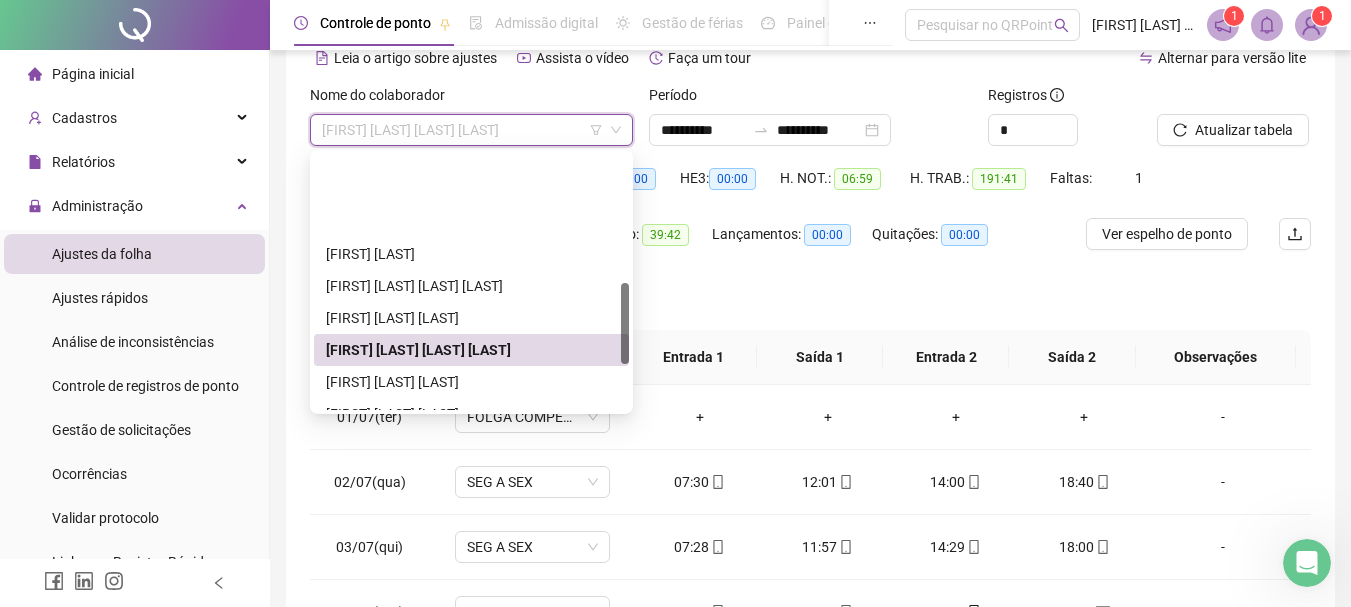 scroll, scrollTop: 400, scrollLeft: 0, axis: vertical 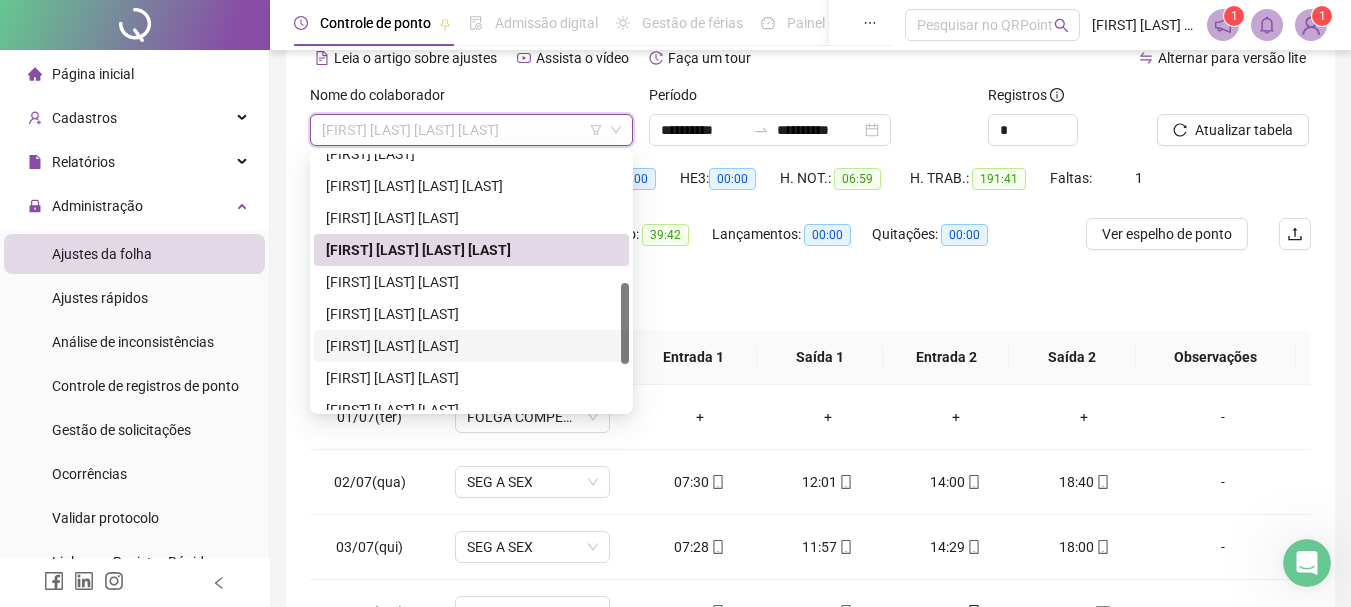 click on "[FIRST] [LAST] [LAST]" at bounding box center (471, 346) 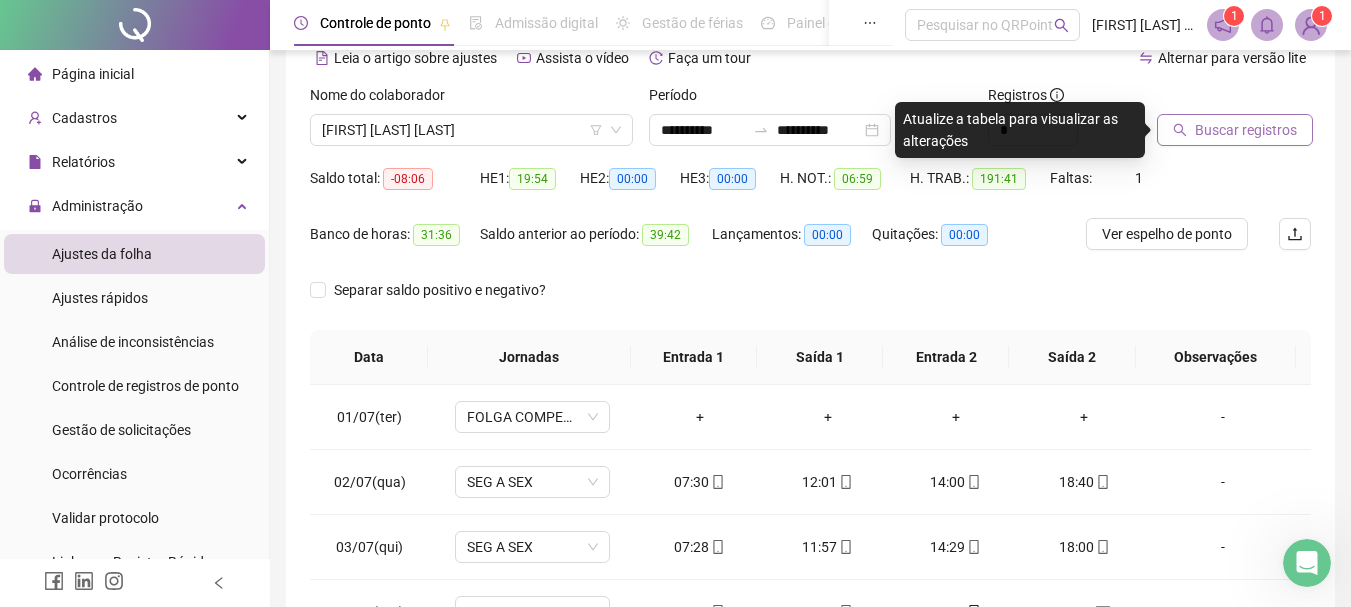 click on "Buscar registros" at bounding box center (1246, 130) 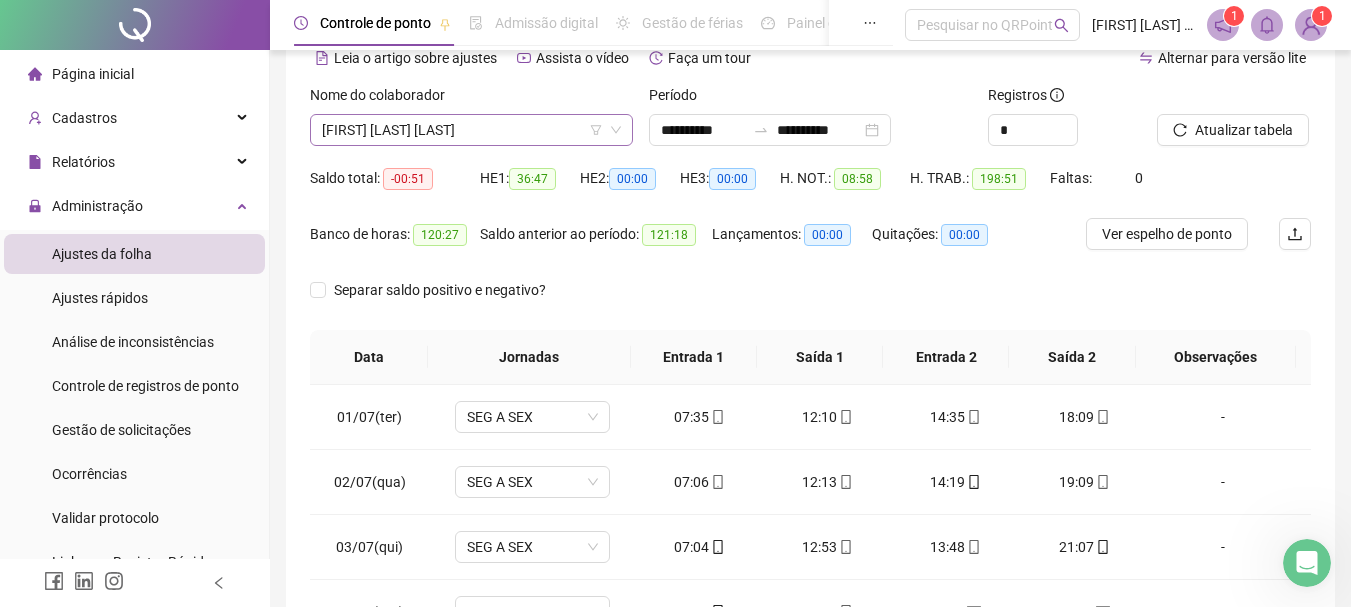 click on "[FIRST] [LAST] [LAST]" at bounding box center (471, 130) 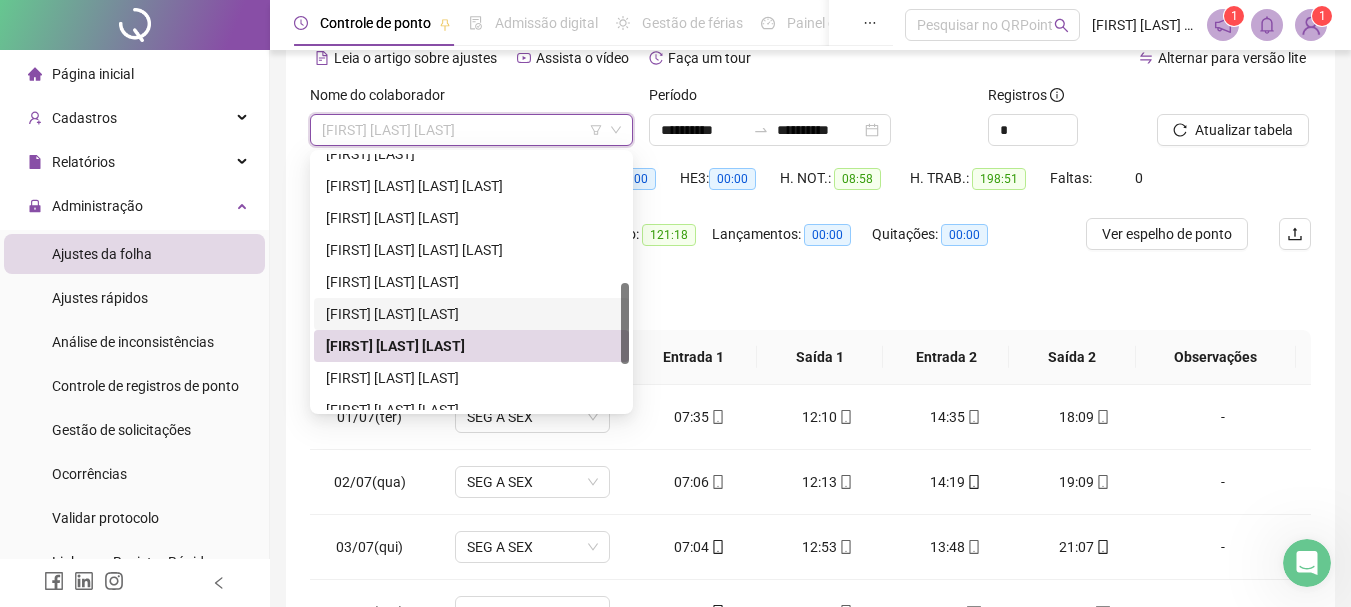 scroll, scrollTop: 500, scrollLeft: 0, axis: vertical 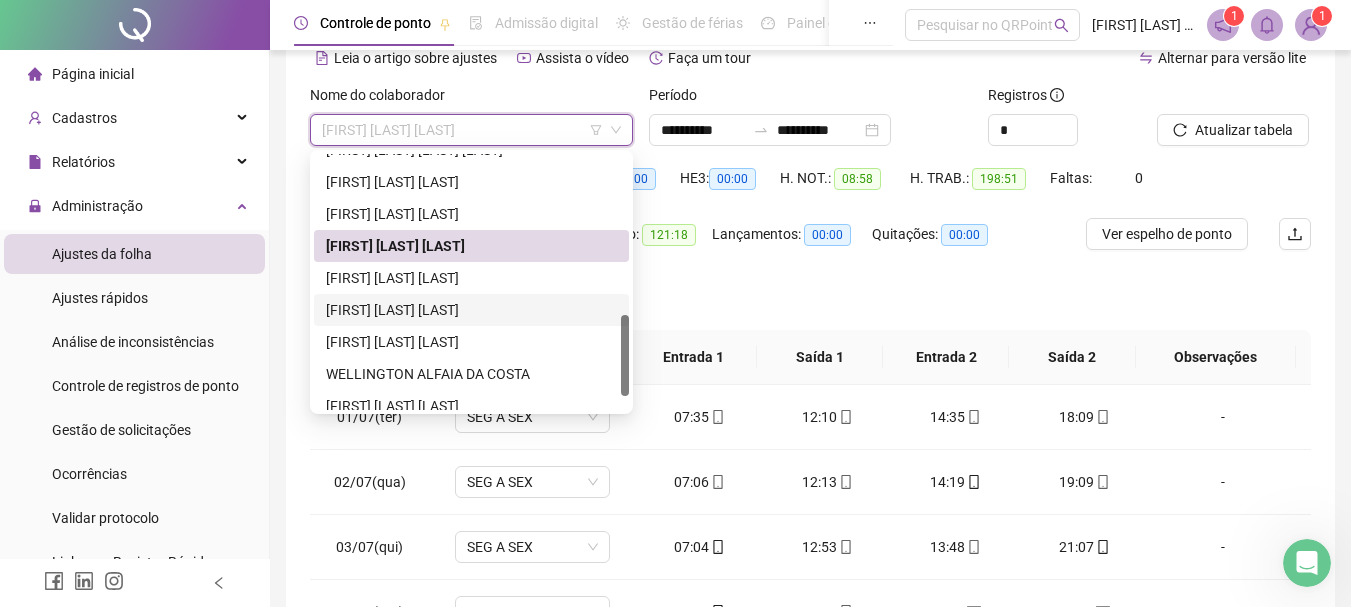 click on "[FIRST] [LAST] [LAST]" at bounding box center (471, 310) 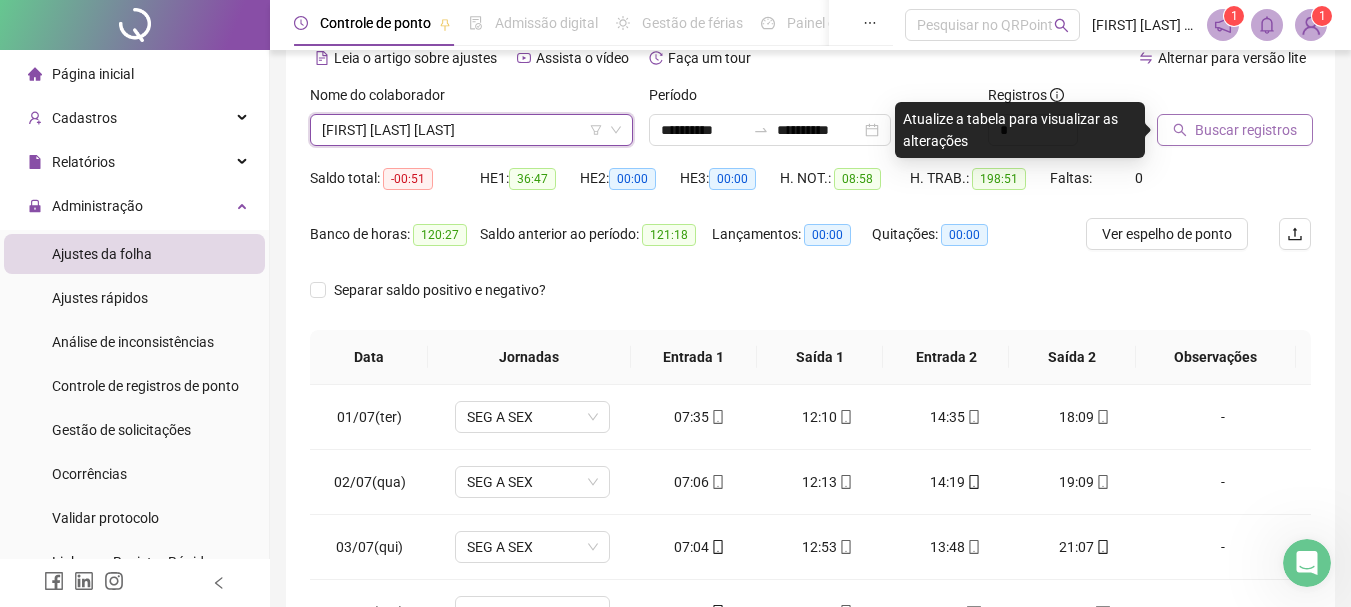 click on "Buscar registros" at bounding box center (1246, 130) 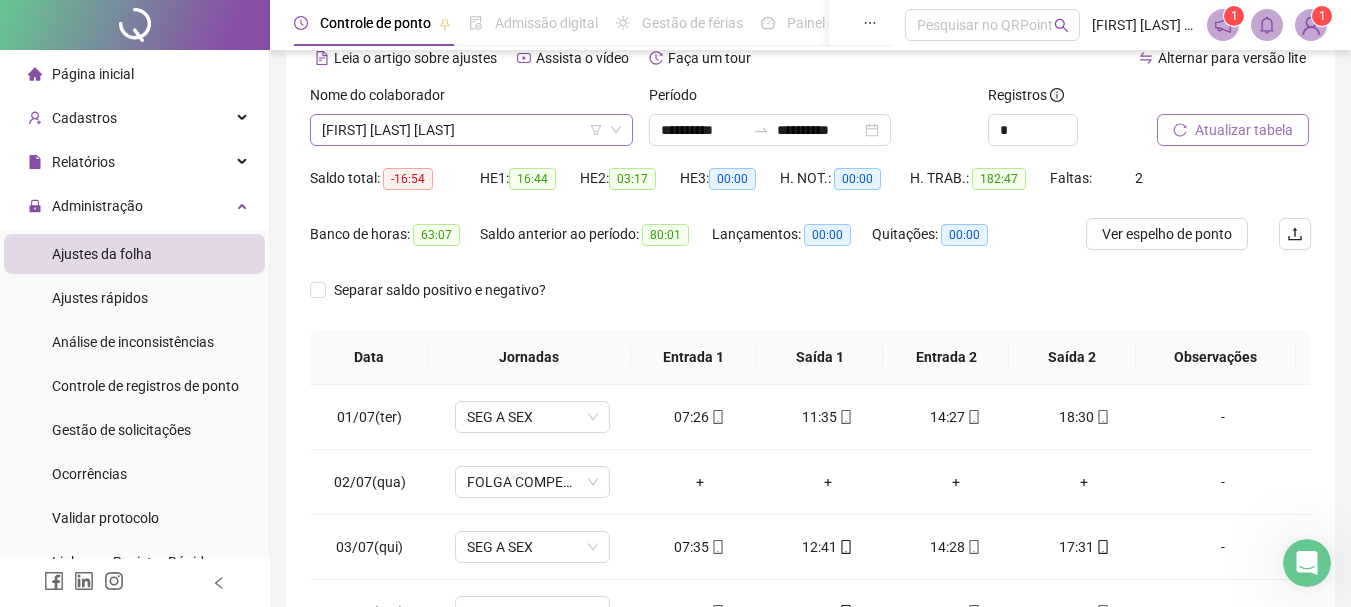 click on "[FIRST] [LAST] [LAST]" at bounding box center (471, 130) 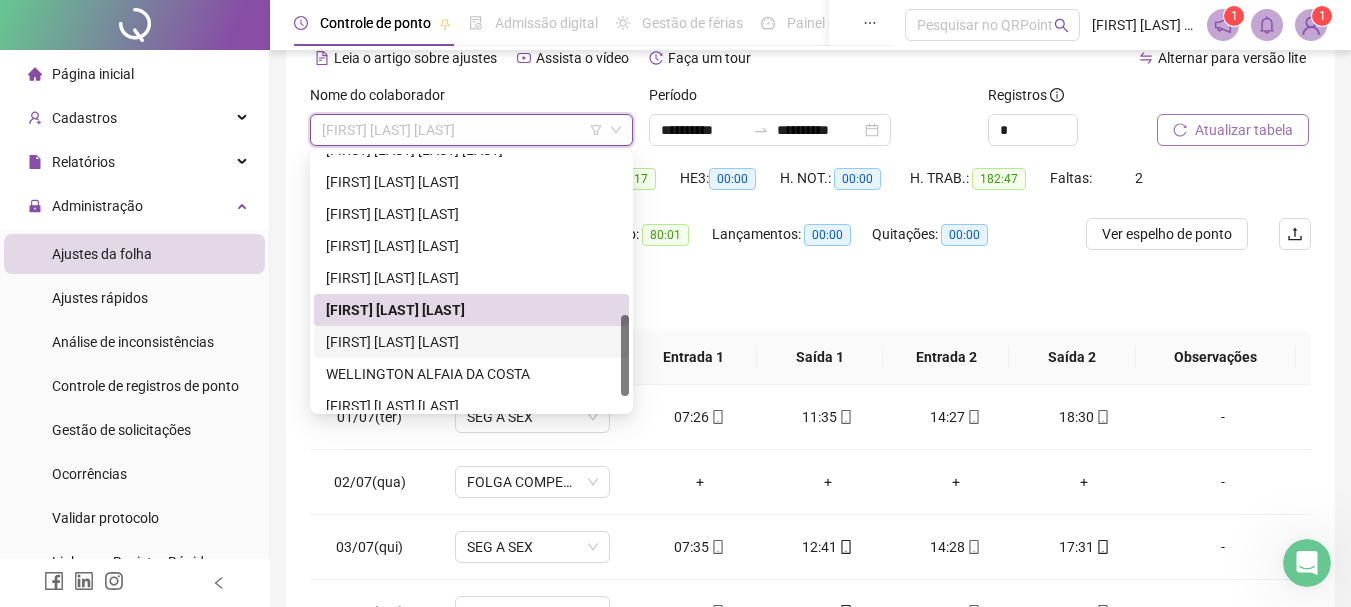 scroll, scrollTop: 544, scrollLeft: 0, axis: vertical 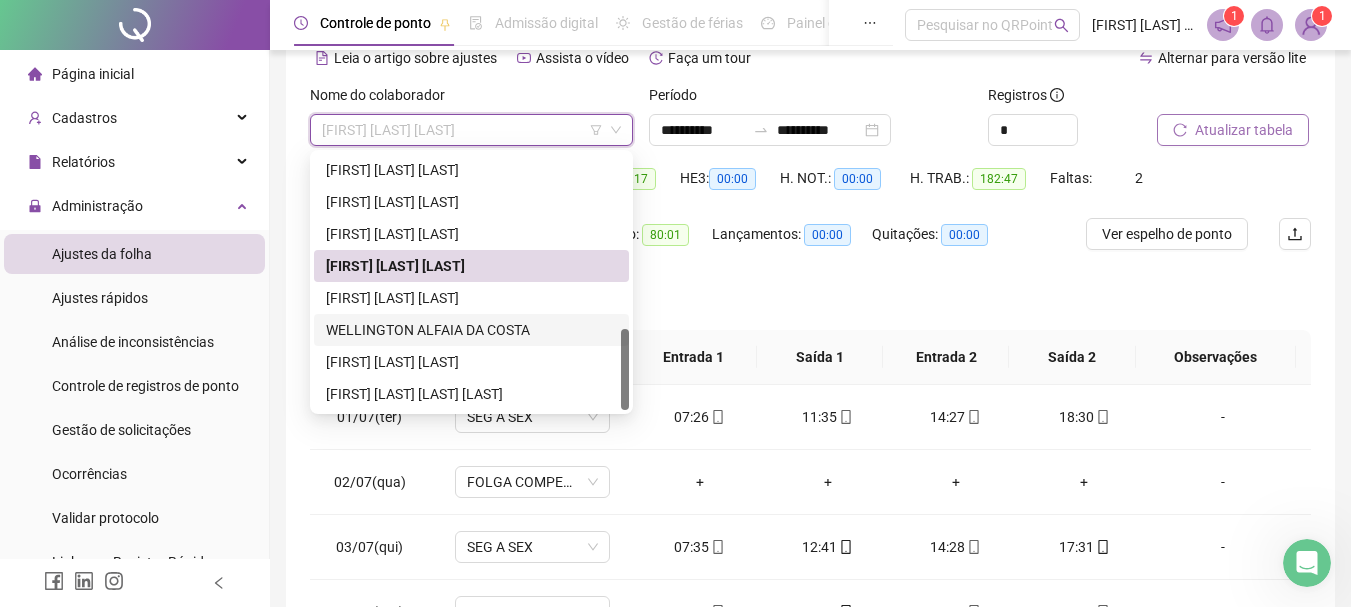 click on "WELLINGTON ALFAIA DA COSTA" at bounding box center (471, 330) 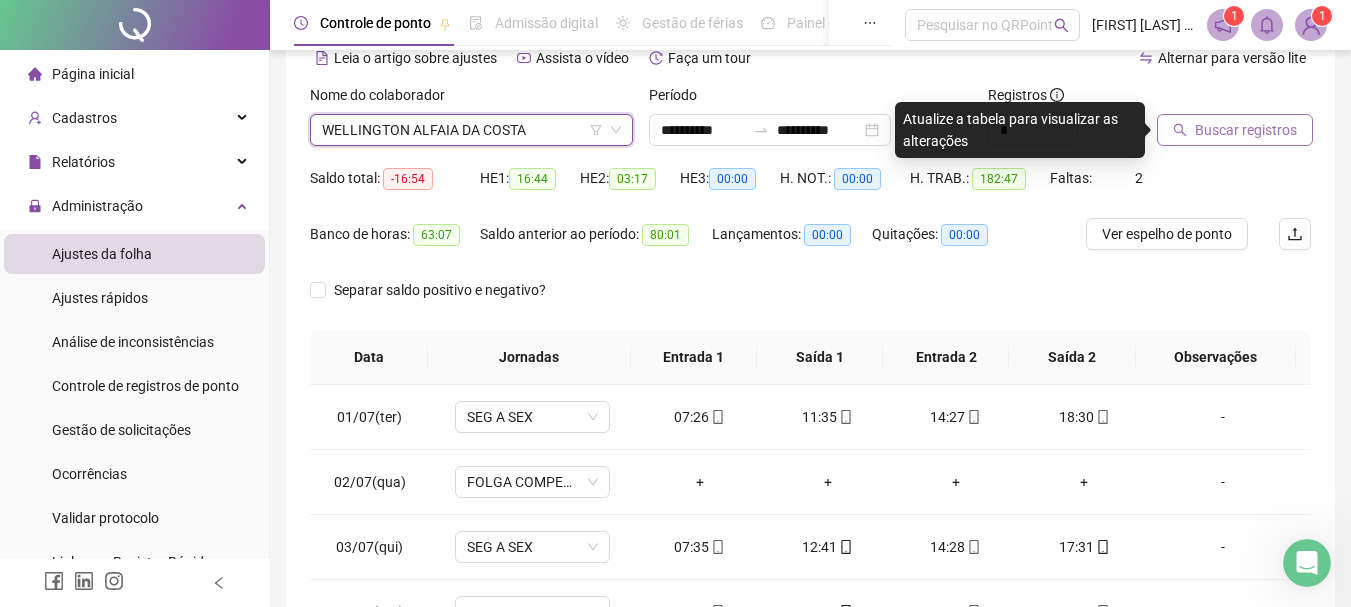 click on "Buscar registros" at bounding box center (1246, 130) 